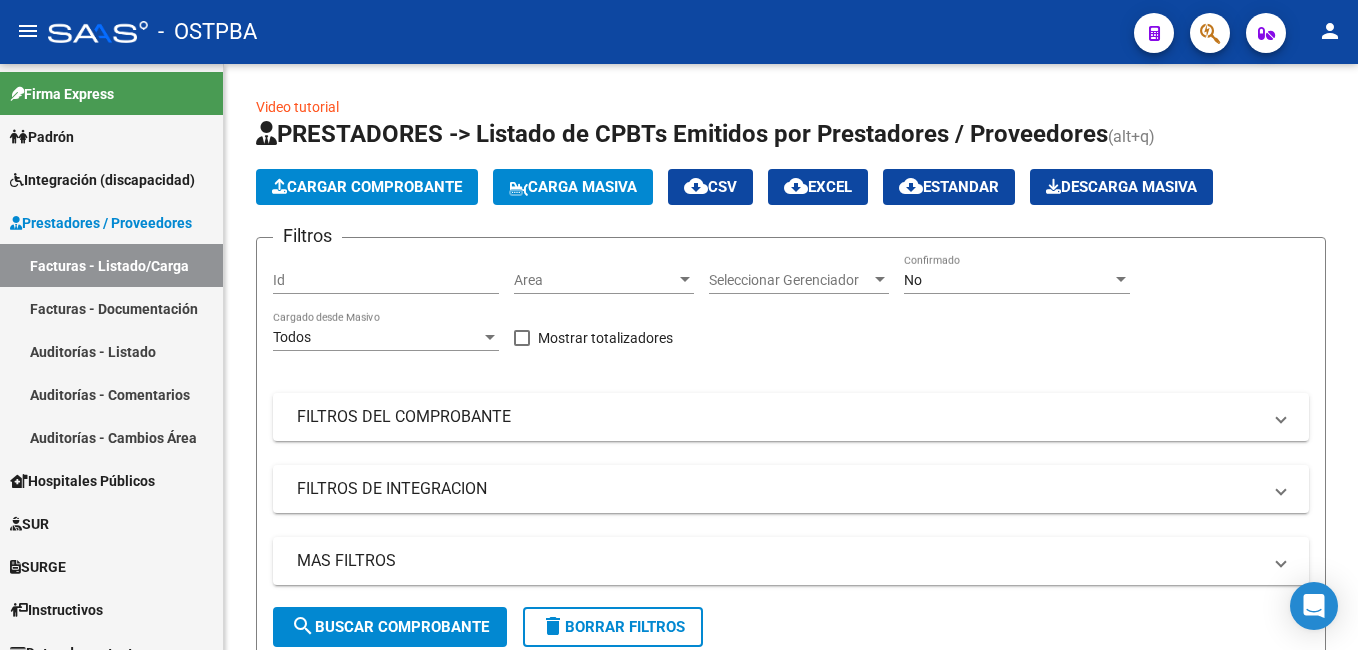 scroll, scrollTop: 0, scrollLeft: 0, axis: both 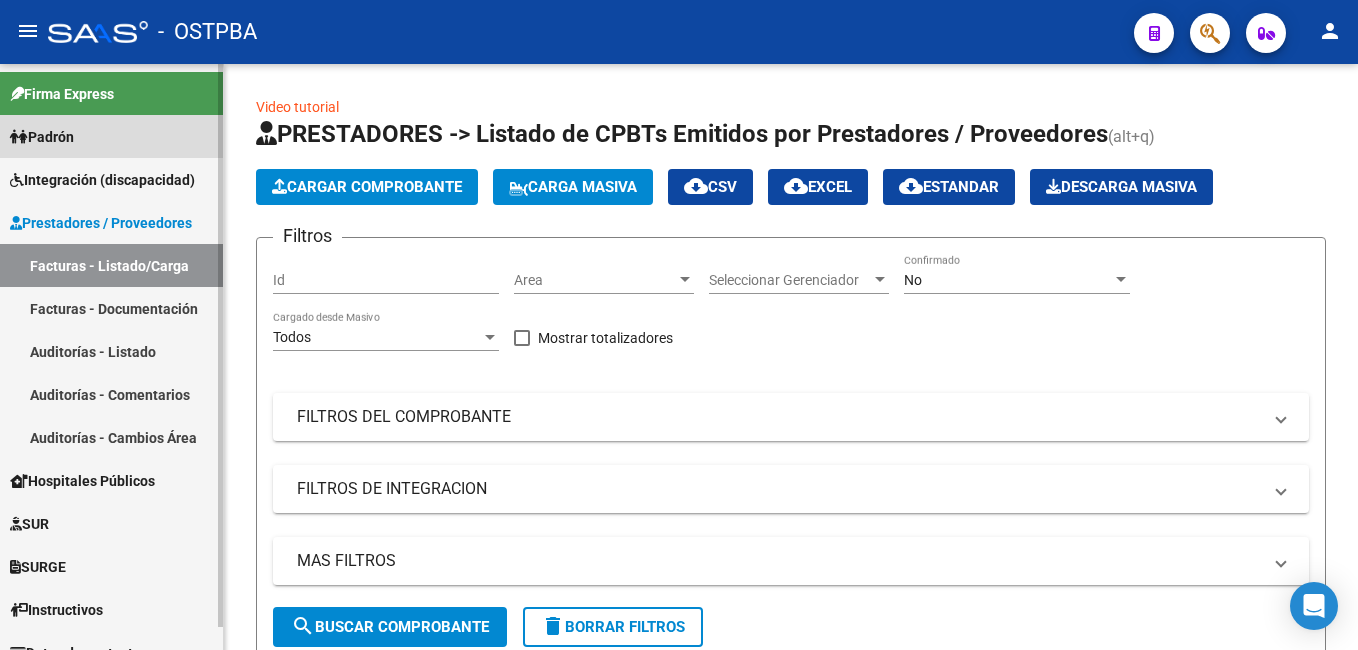 click on "Padrón" at bounding box center (42, 137) 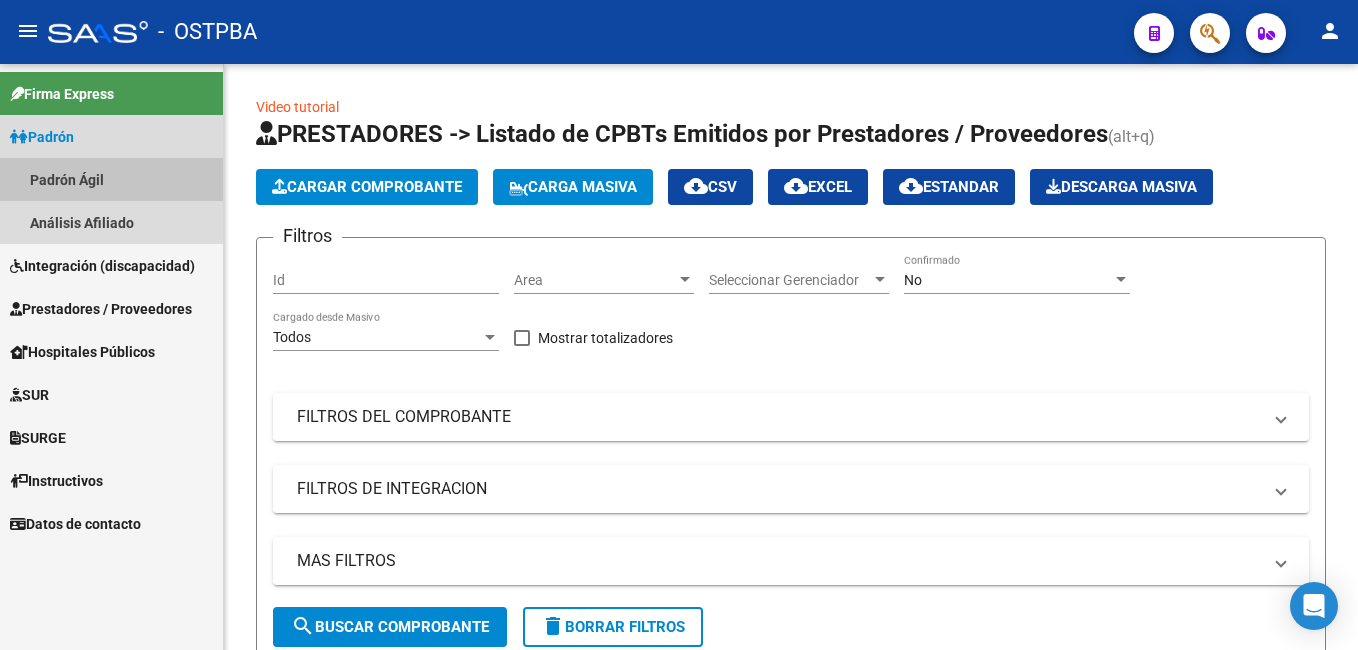 click on "Padrón Ágil" at bounding box center (111, 179) 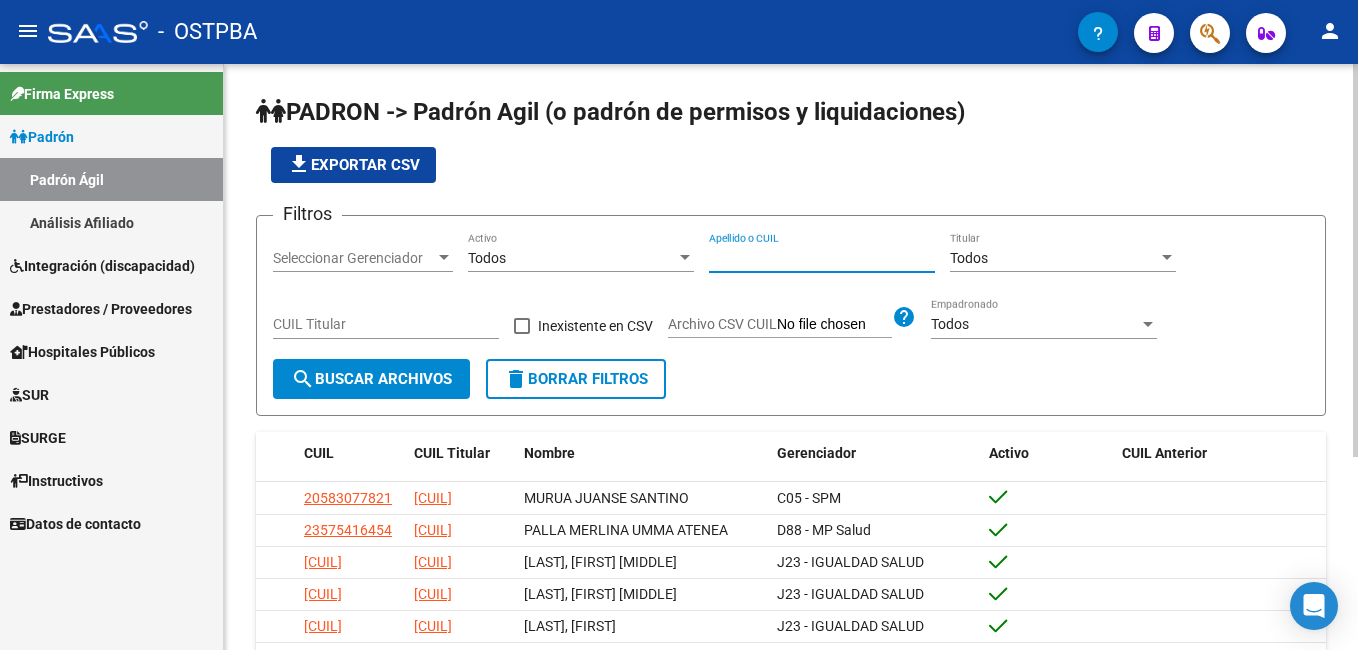 click on "Apellido o CUIL" at bounding box center (822, 258) 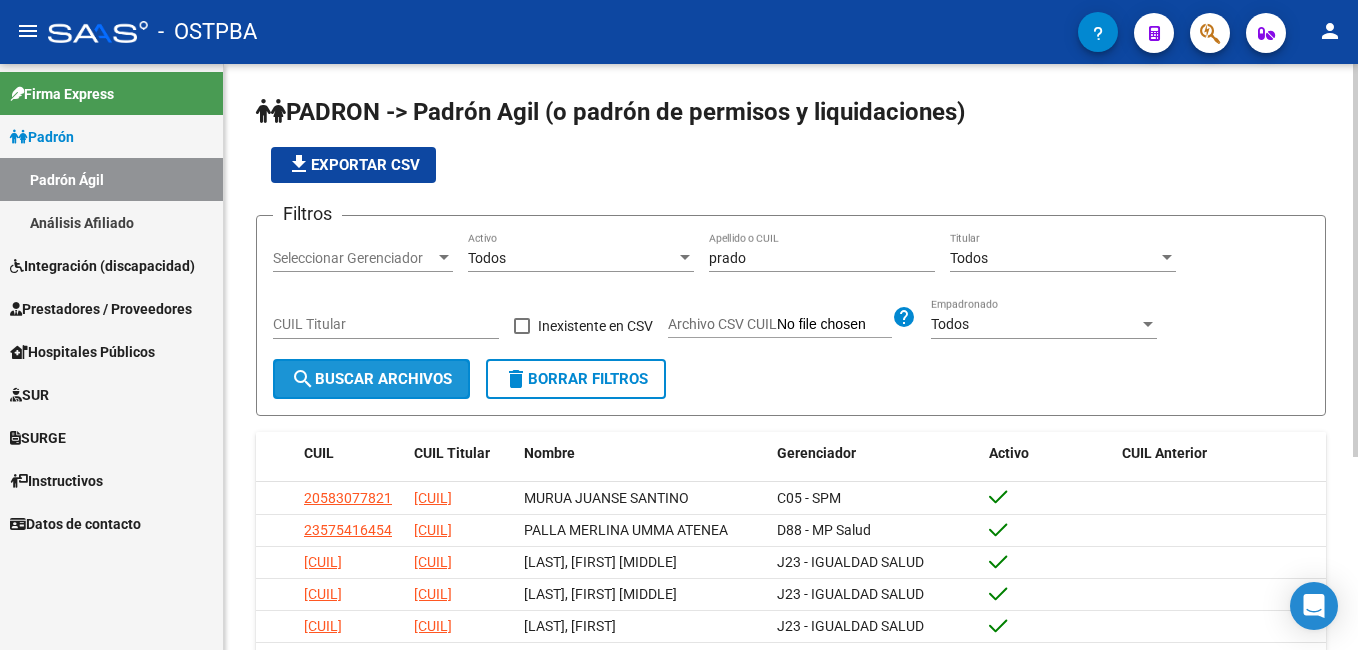 click on "search  Buscar Archivos" 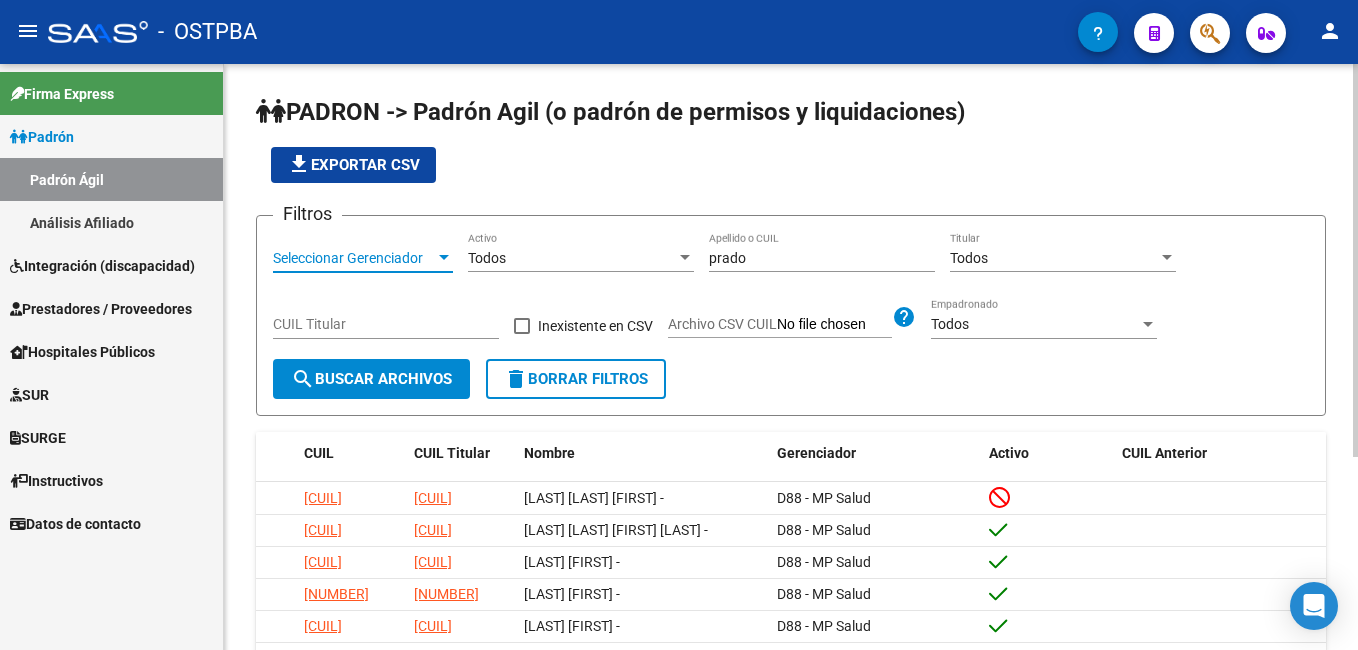 click at bounding box center [444, 257] 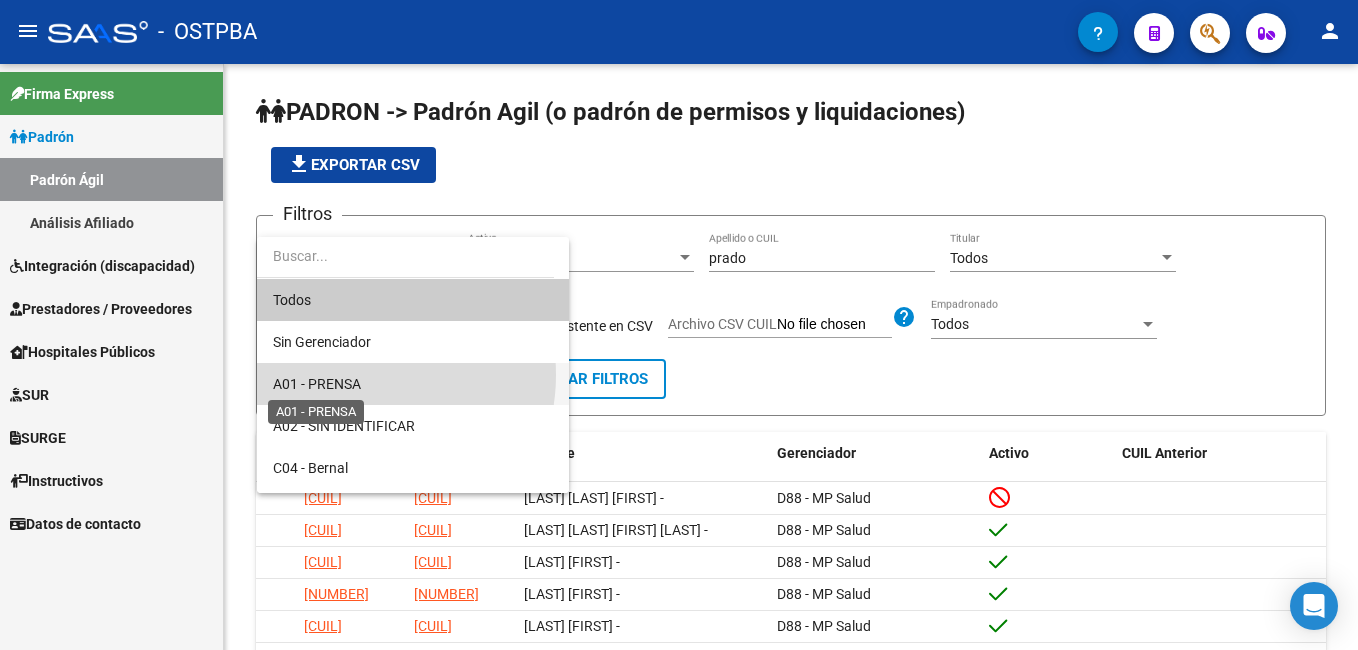 click on "A01 - PRENSA" at bounding box center [317, 384] 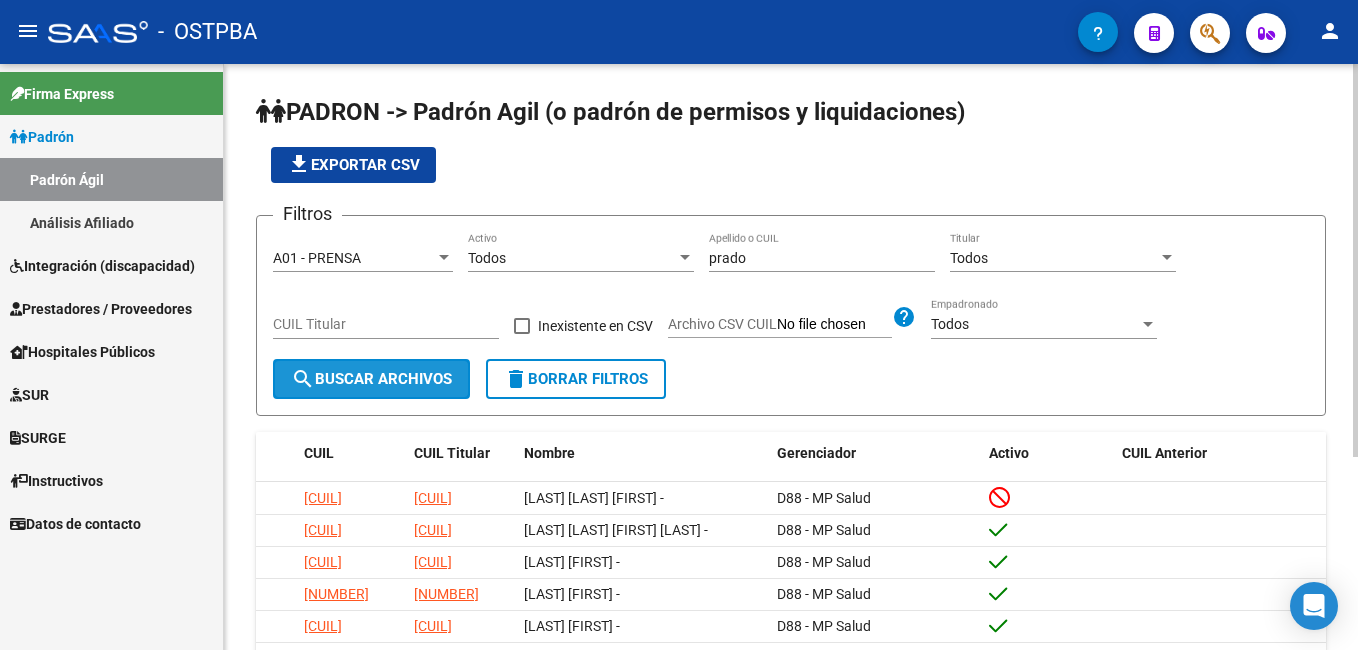 click on "search  Buscar Archivos" 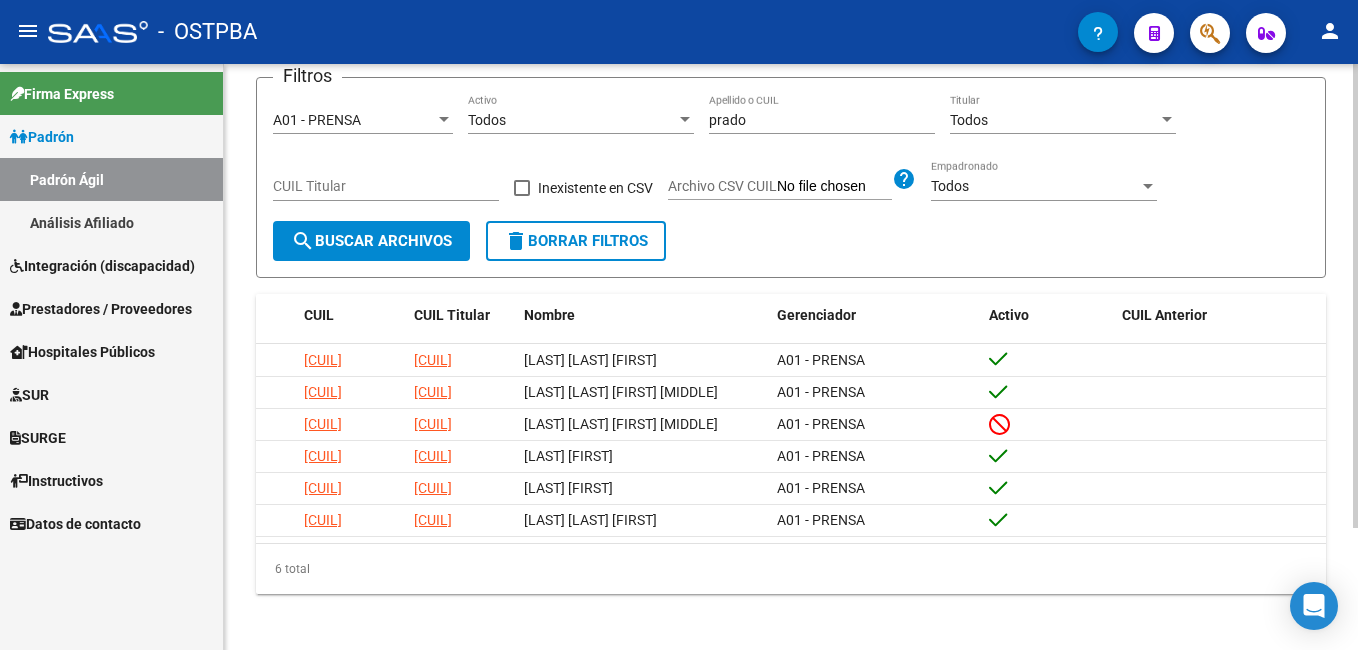 scroll, scrollTop: 154, scrollLeft: 0, axis: vertical 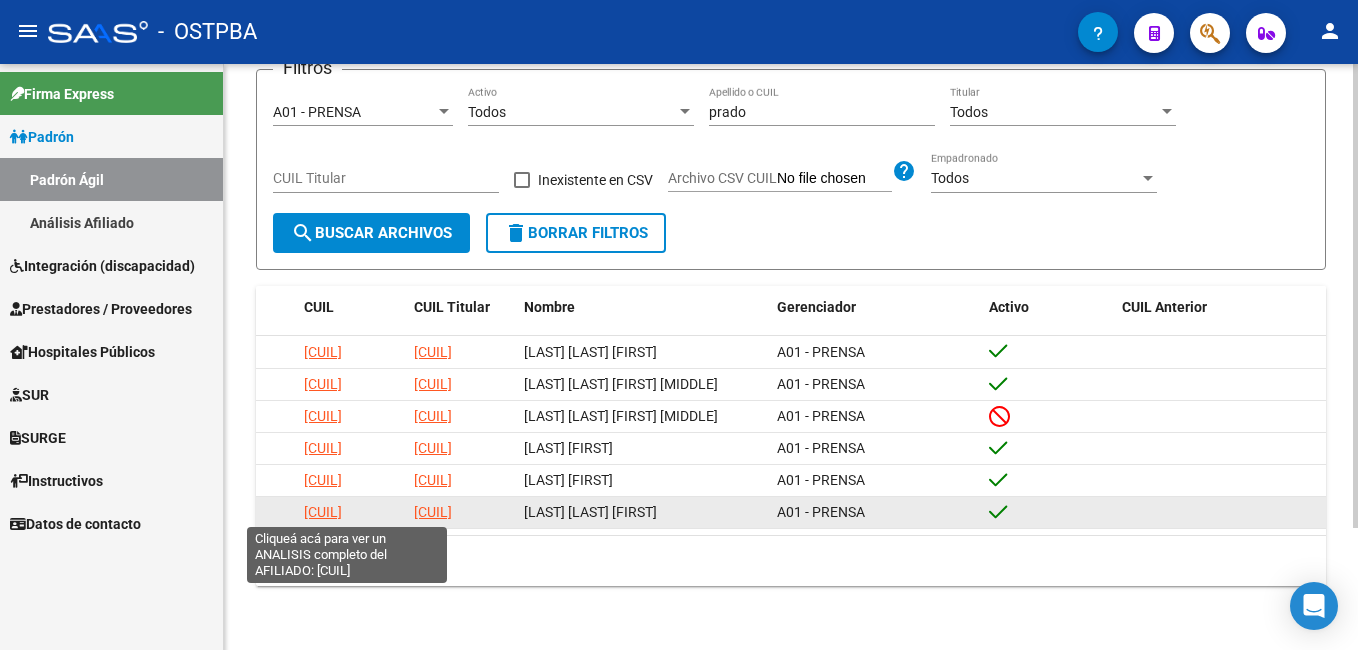 click on "[CUIL]" 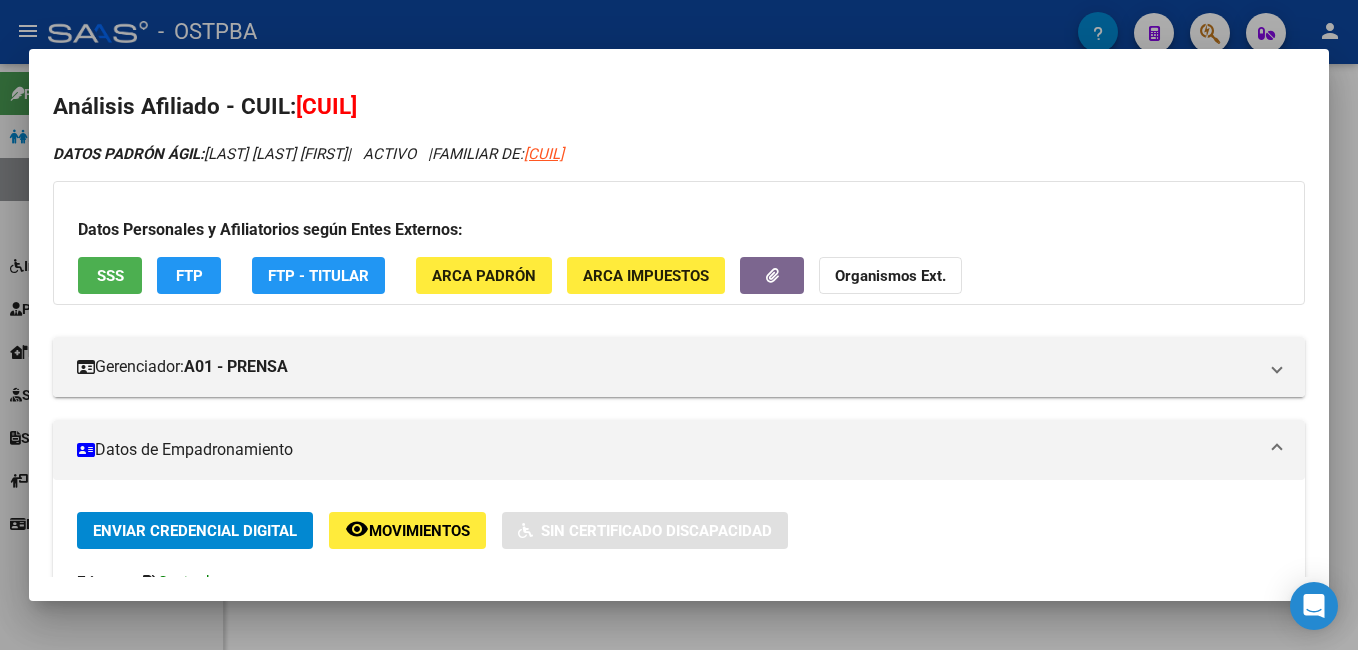 scroll, scrollTop: 0, scrollLeft: 0, axis: both 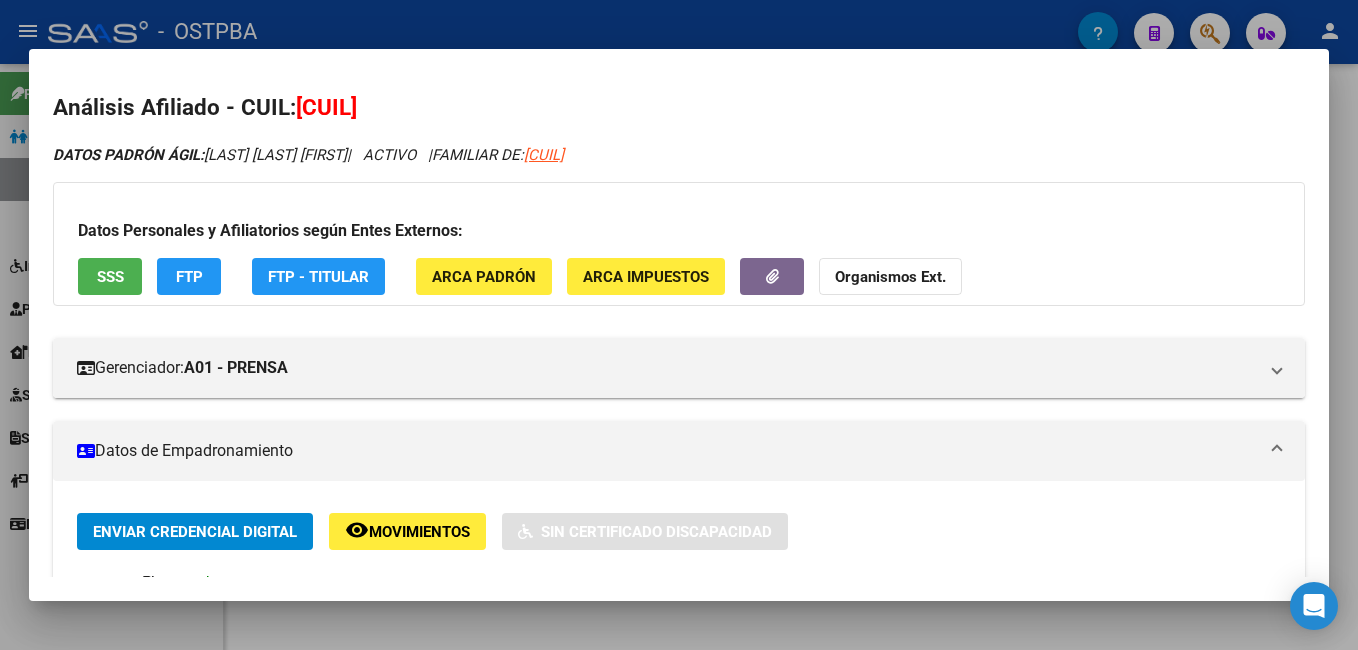 click at bounding box center [679, 325] 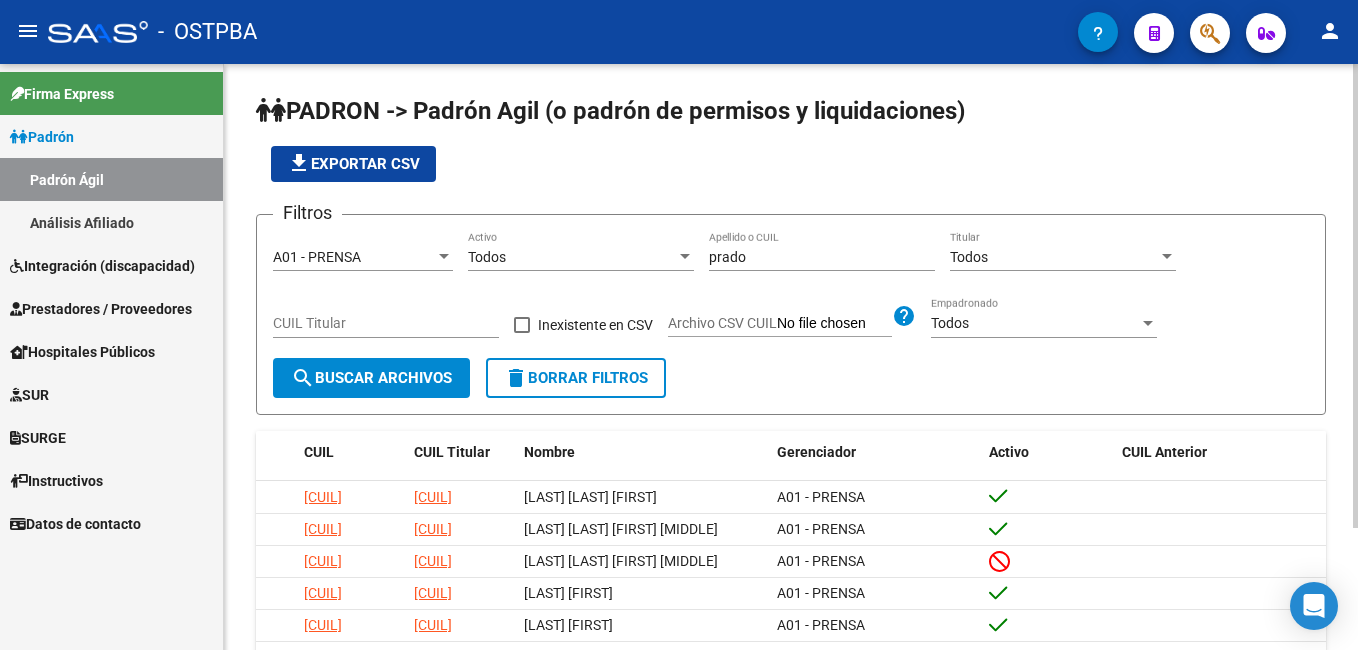 scroll, scrollTop: 0, scrollLeft: 0, axis: both 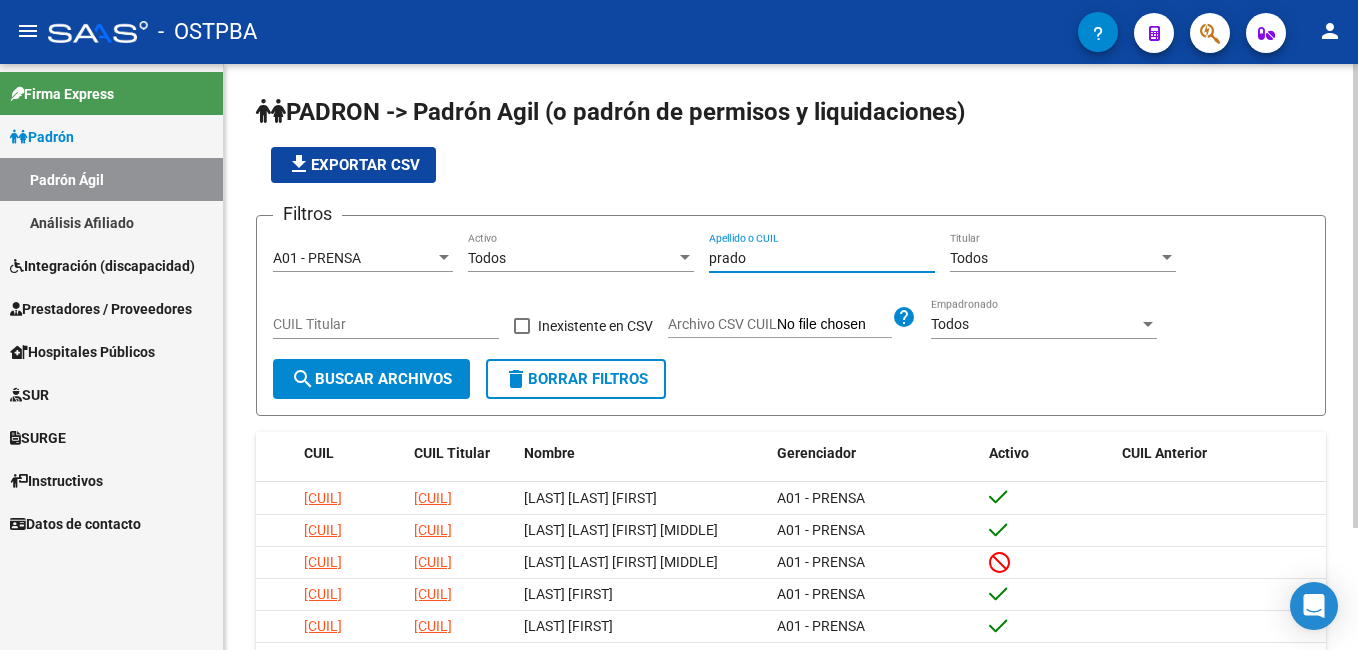 drag, startPoint x: 748, startPoint y: 258, endPoint x: 692, endPoint y: 269, distance: 57.070133 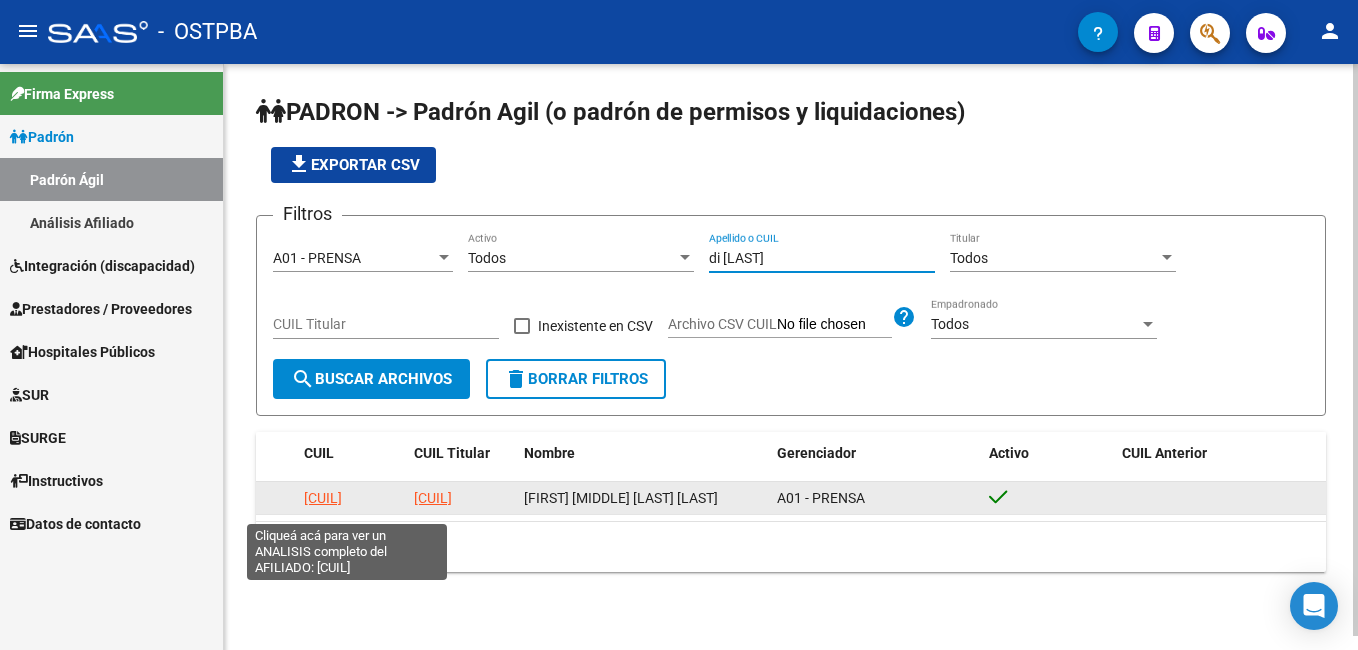 type on "di [LAST]" 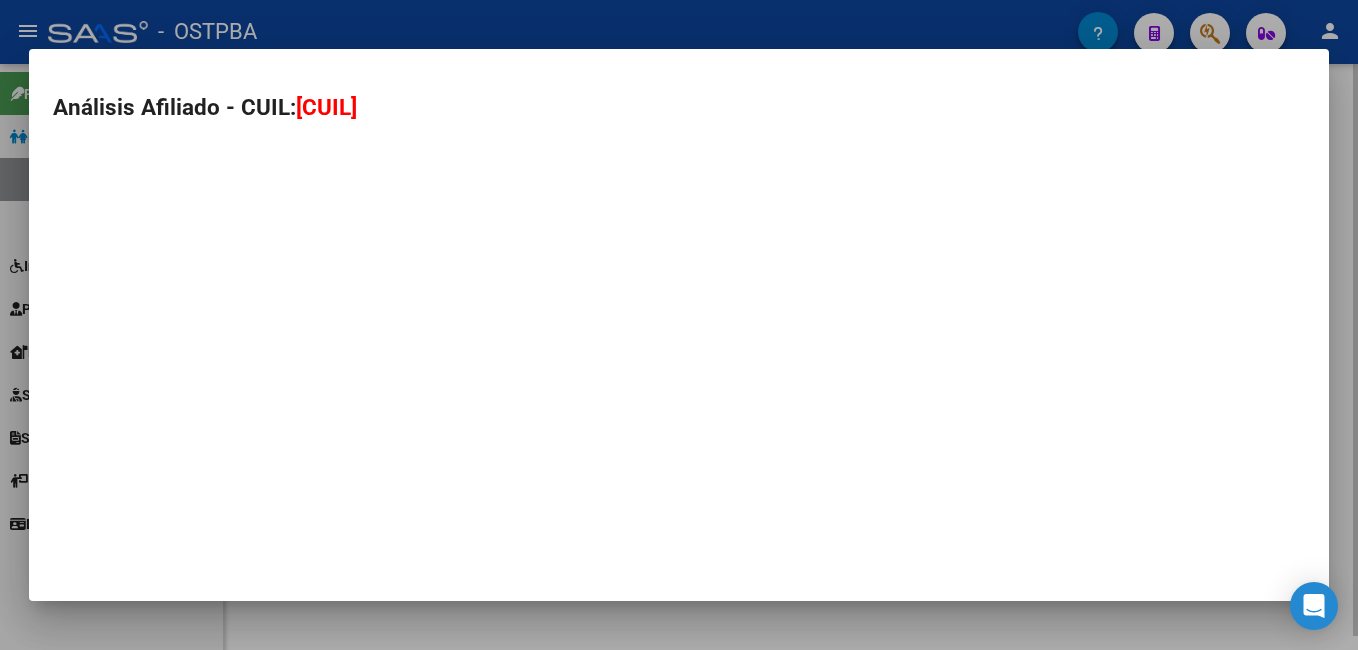 type on "[CUIL]" 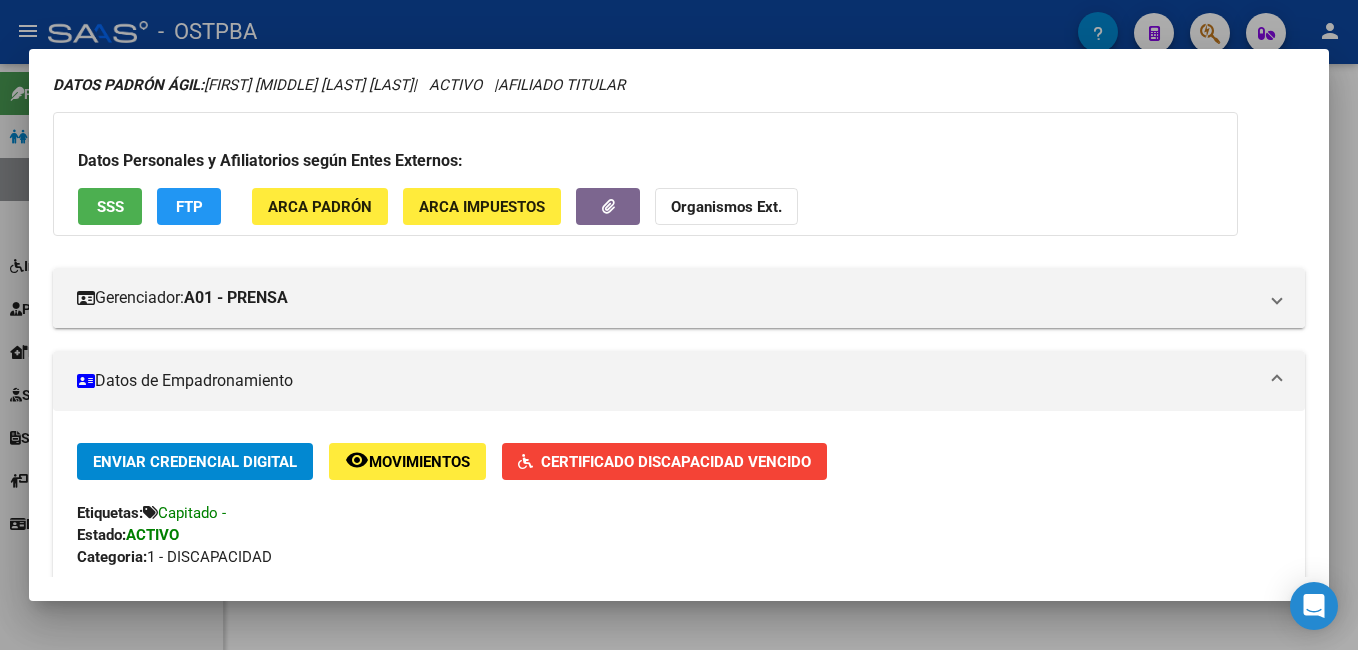 scroll, scrollTop: 0, scrollLeft: 0, axis: both 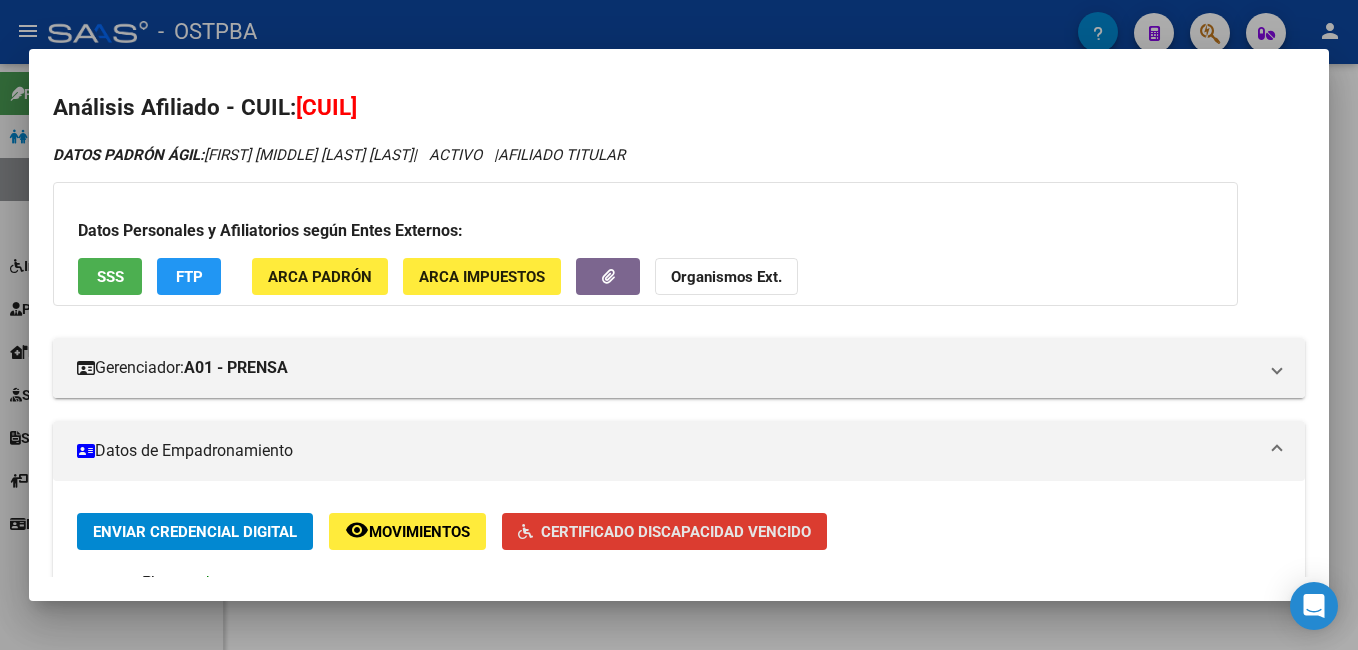 click on "Certificado Discapacidad Vencido" 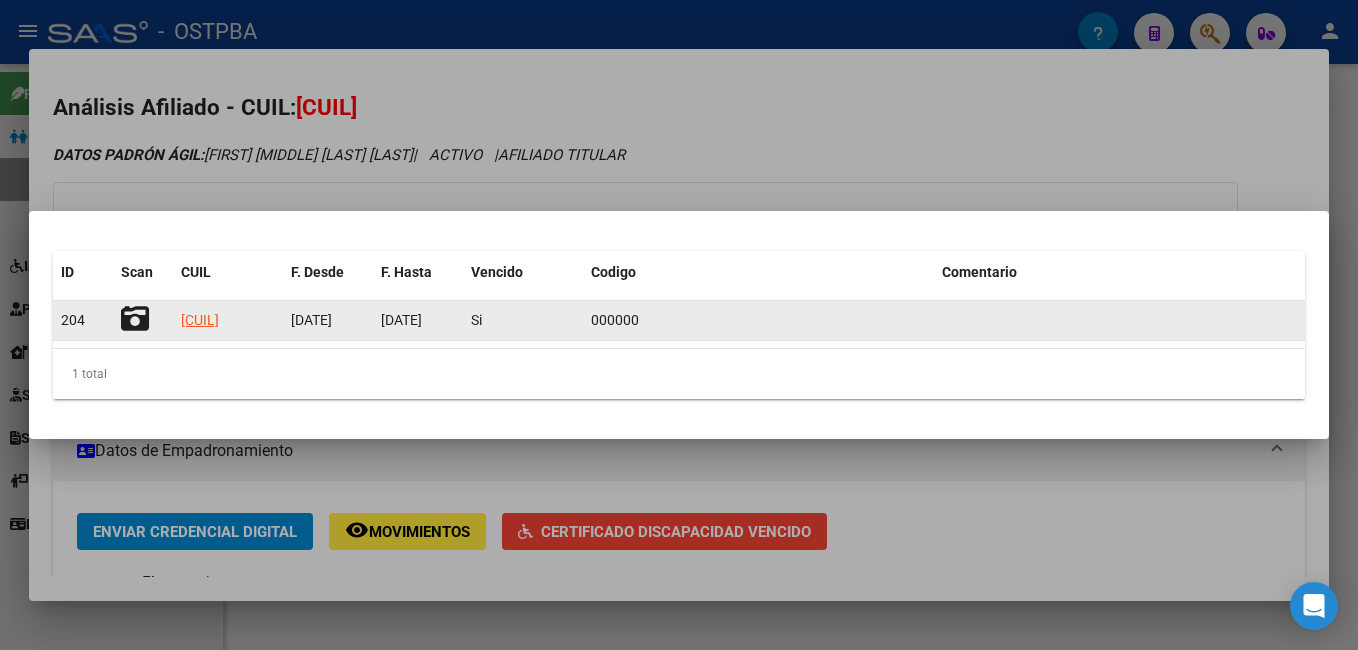 click 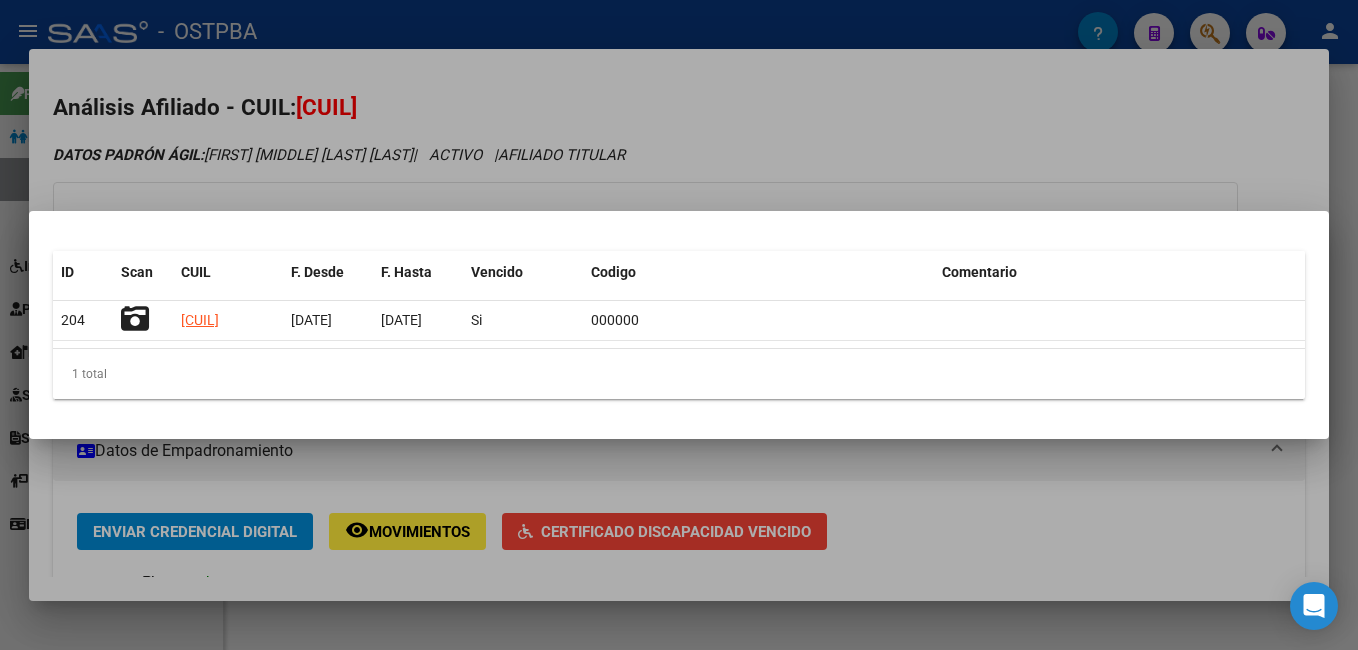 click at bounding box center (679, 325) 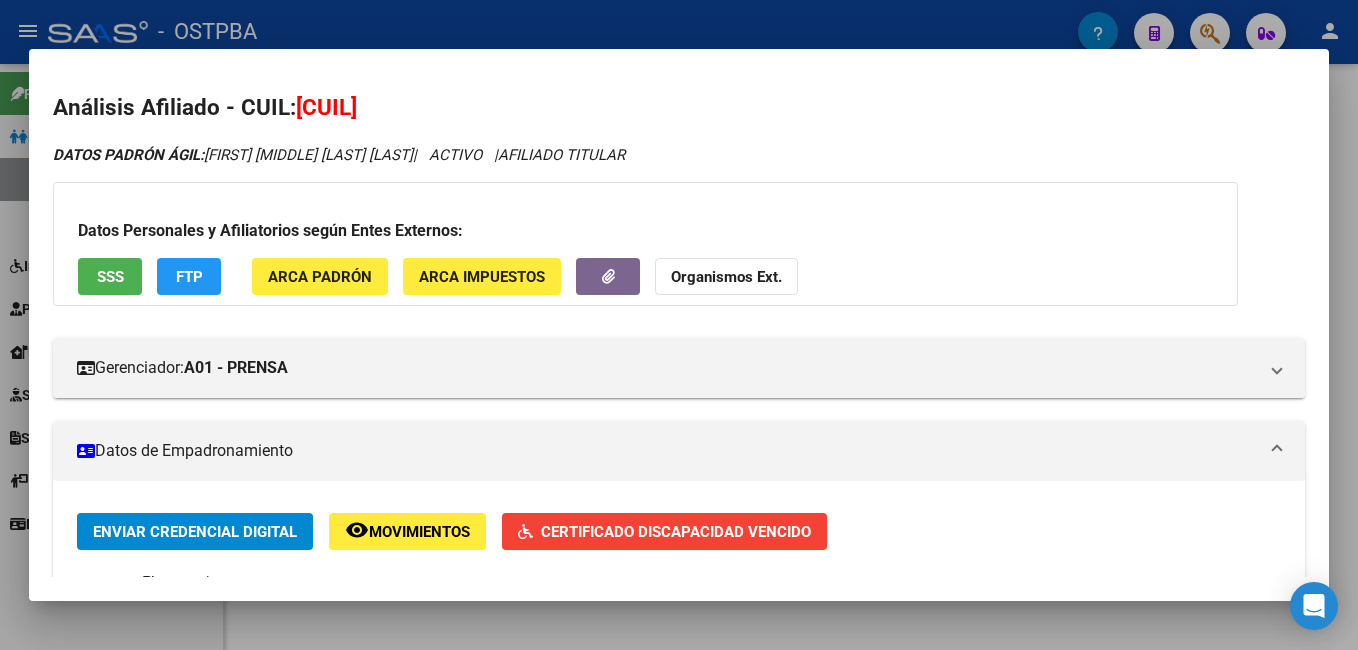 click at bounding box center [679, 325] 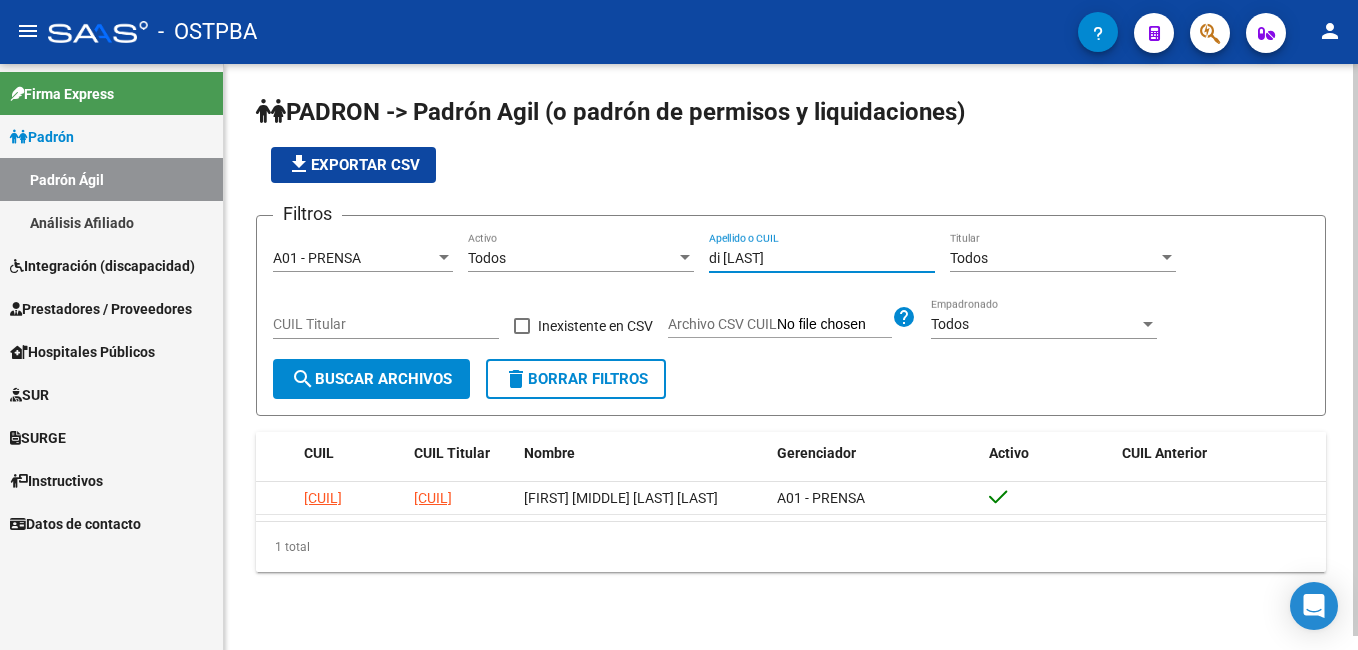 drag, startPoint x: 785, startPoint y: 258, endPoint x: 672, endPoint y: 254, distance: 113.07078 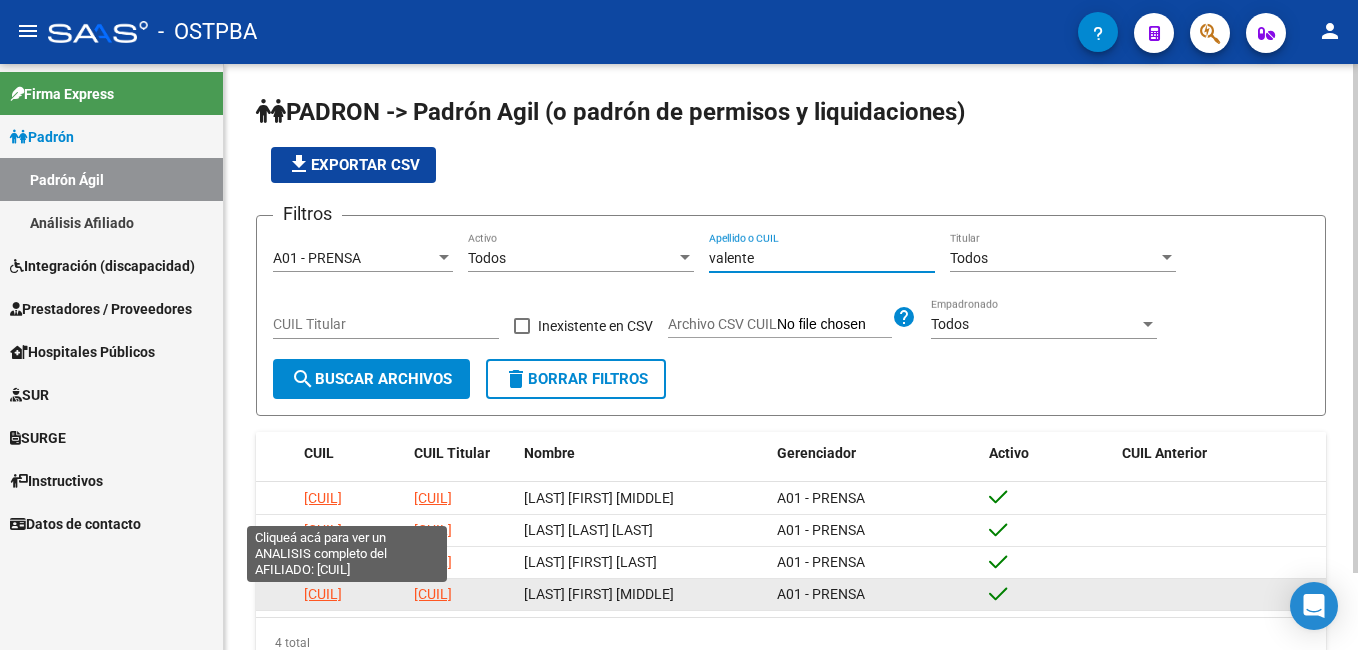 type on "valente" 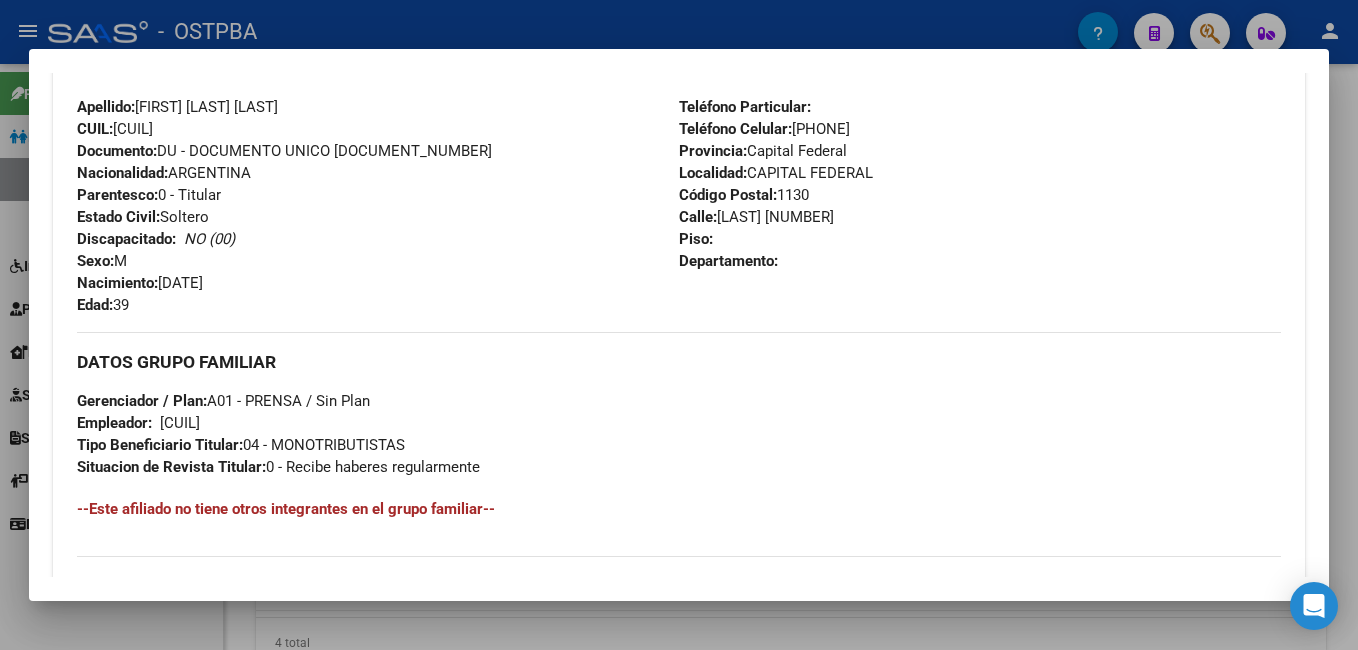 scroll, scrollTop: 800, scrollLeft: 0, axis: vertical 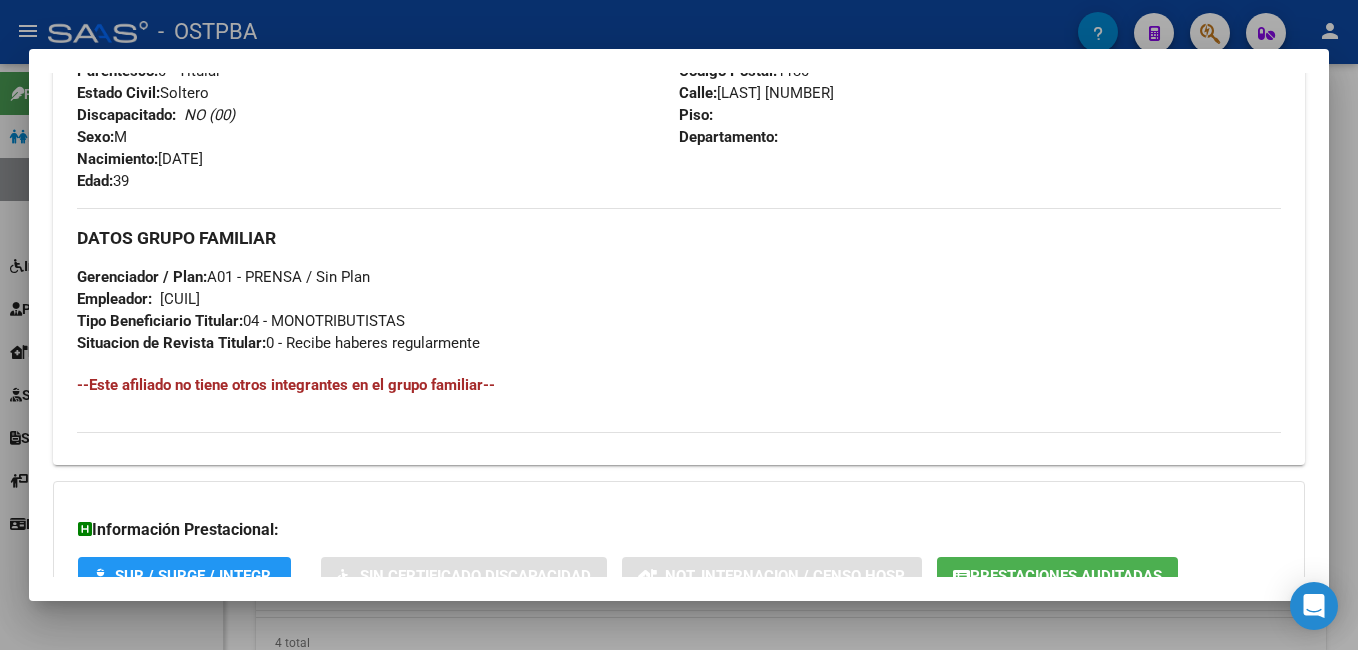click at bounding box center (679, 325) 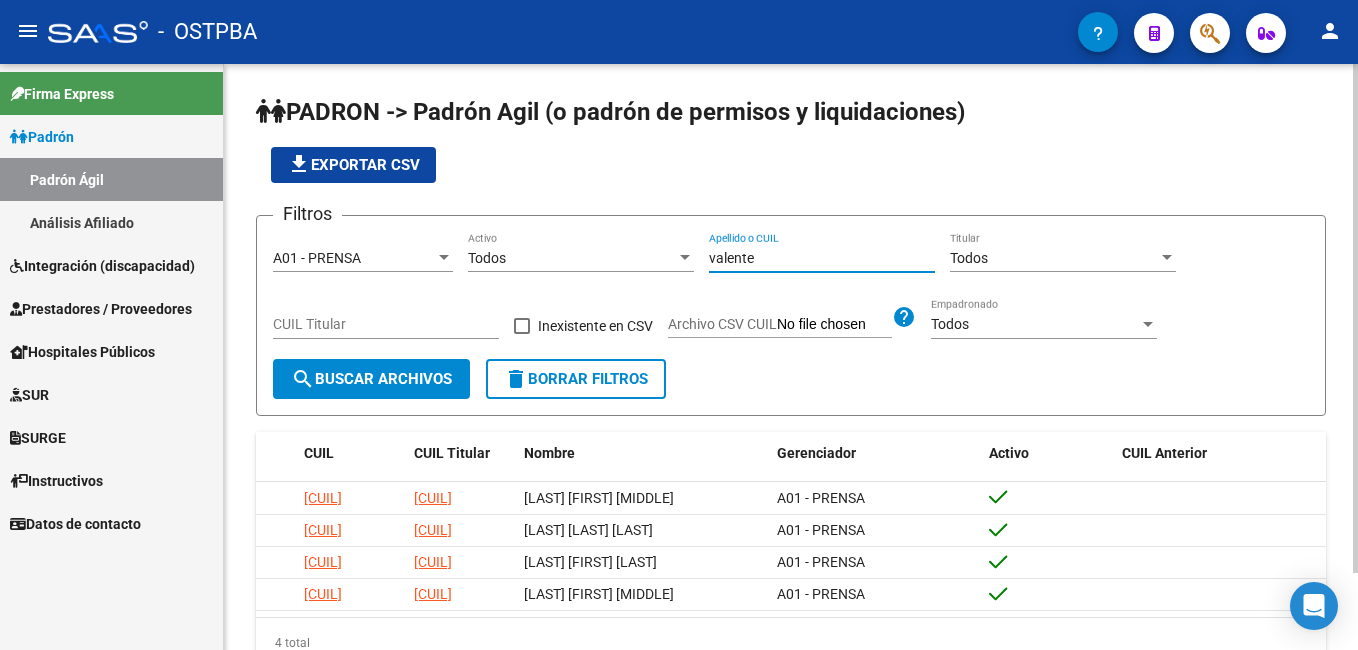 drag, startPoint x: 772, startPoint y: 258, endPoint x: 635, endPoint y: 257, distance: 137.00365 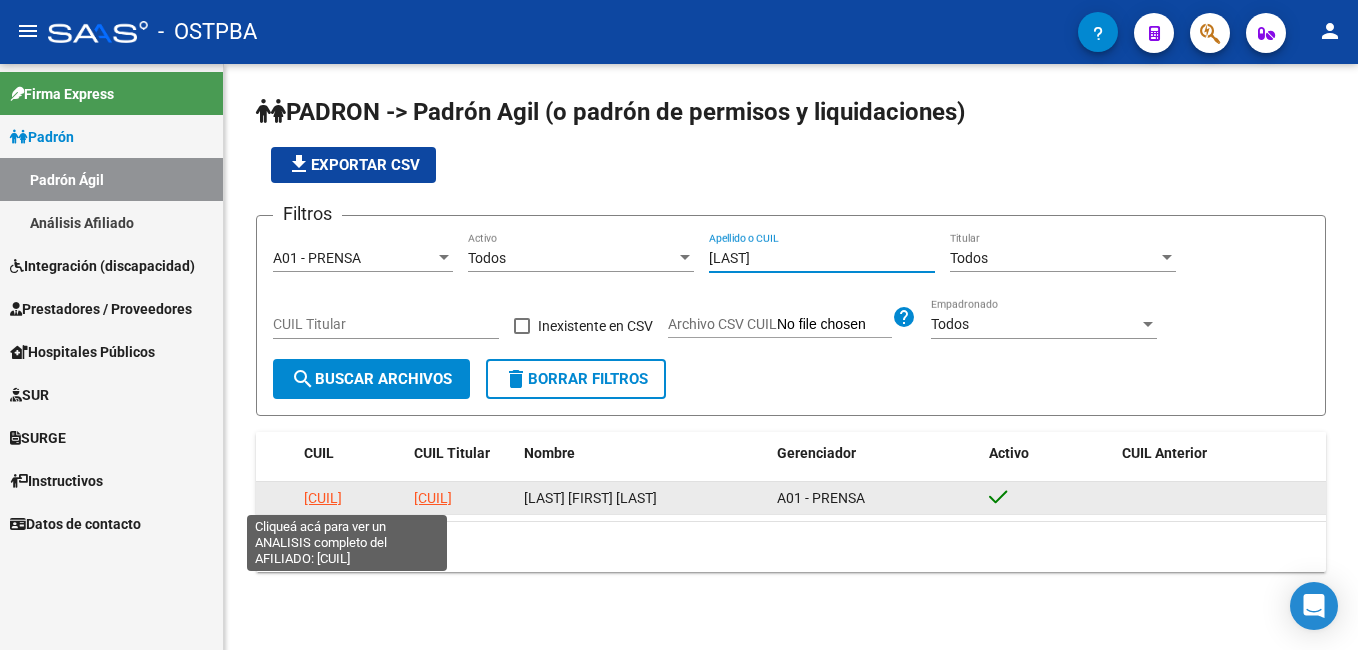 type on "[LAST]" 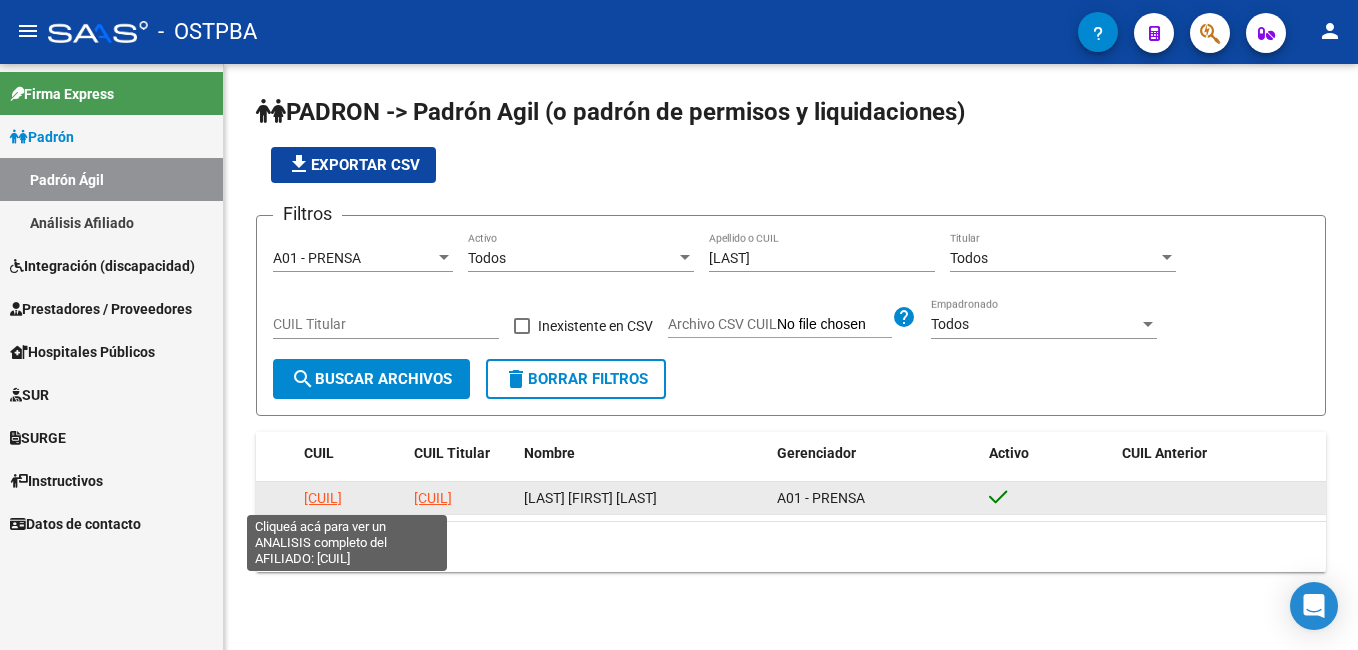 click on "[CUIL]" 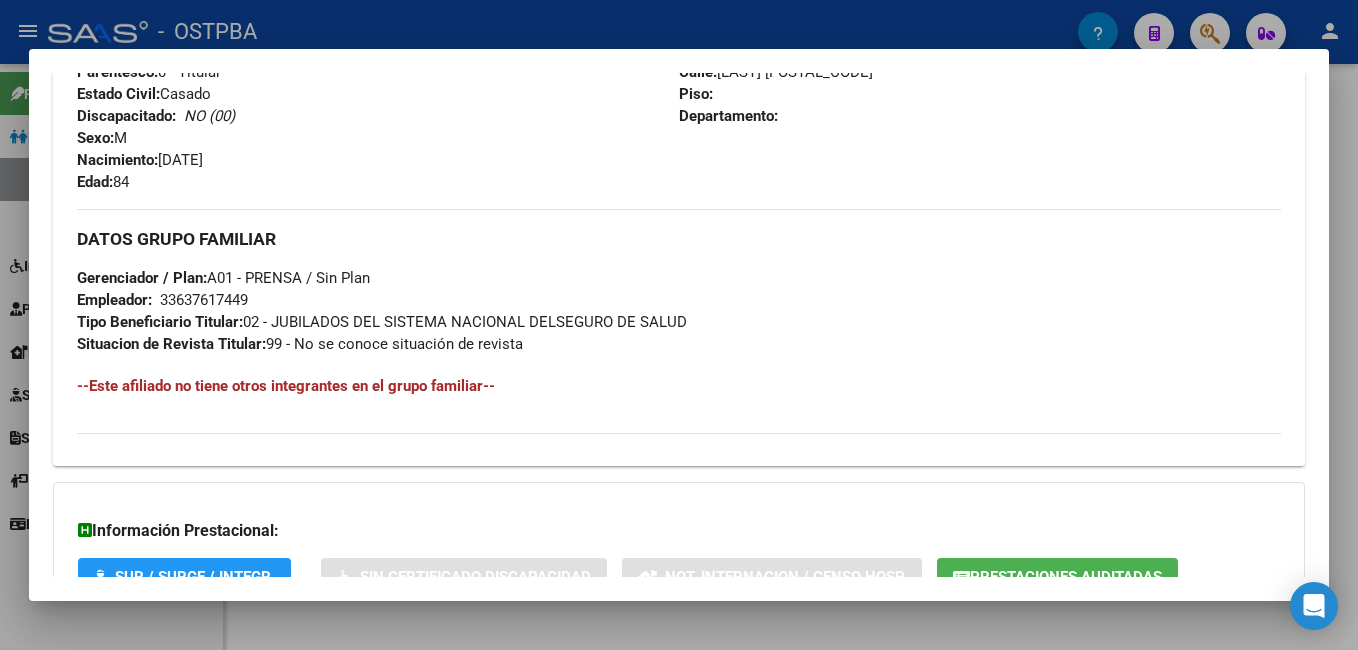 scroll, scrollTop: 800, scrollLeft: 0, axis: vertical 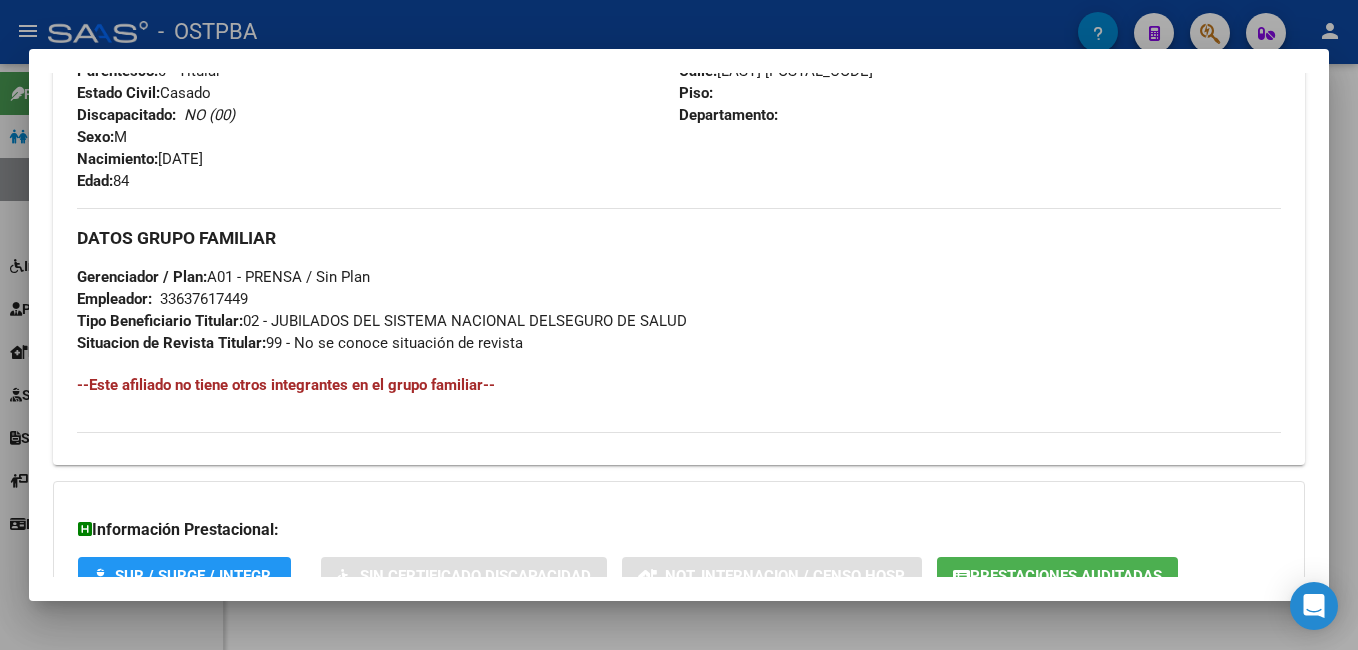 click at bounding box center (679, 325) 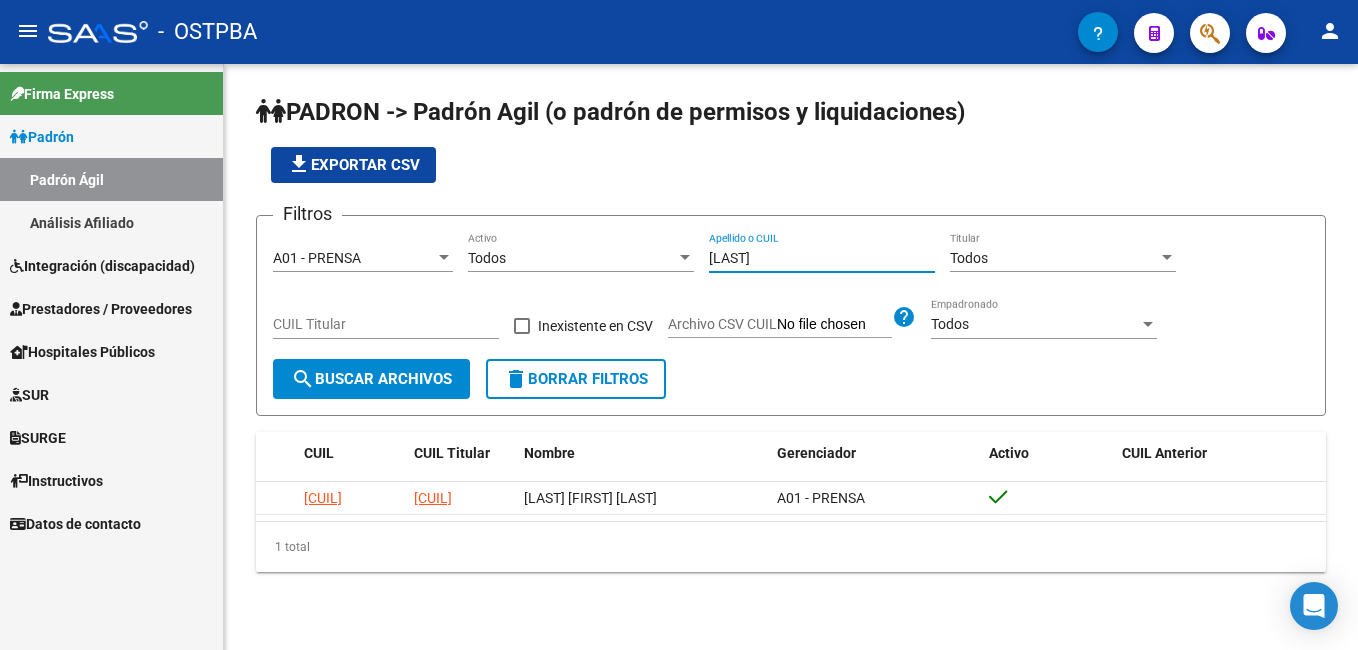 drag, startPoint x: 760, startPoint y: 259, endPoint x: 674, endPoint y: 262, distance: 86.05231 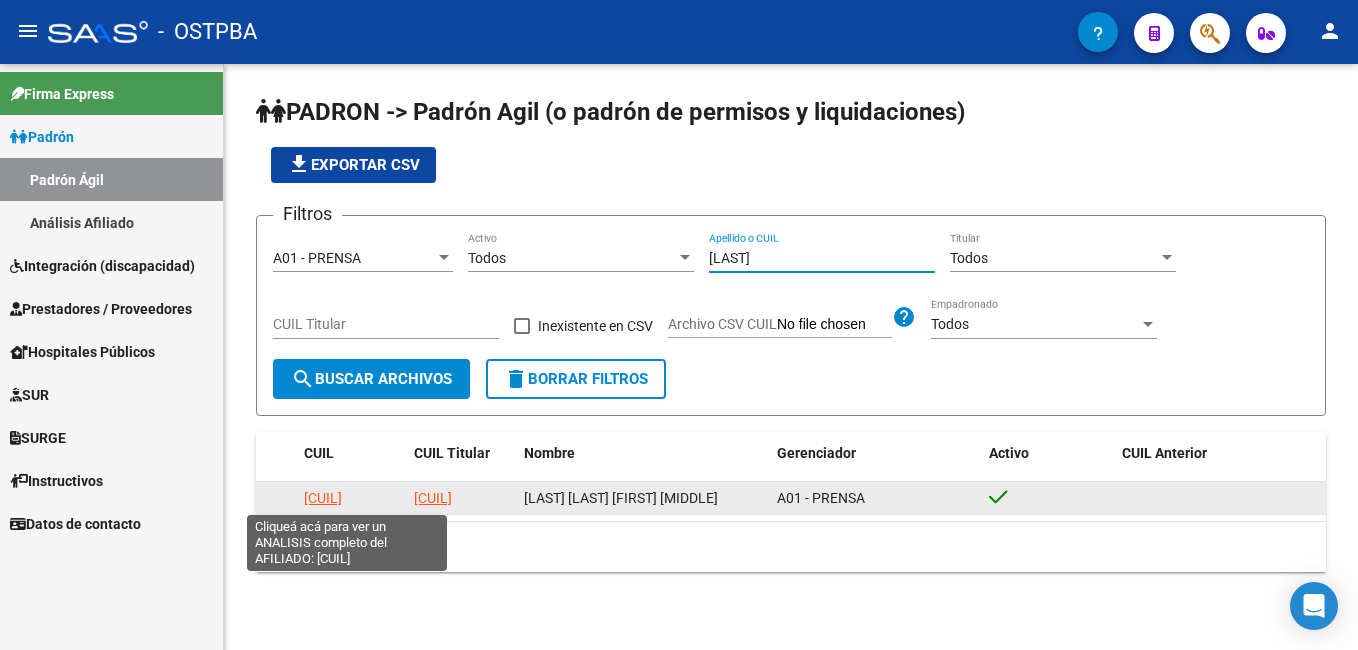 type on "[LAST]" 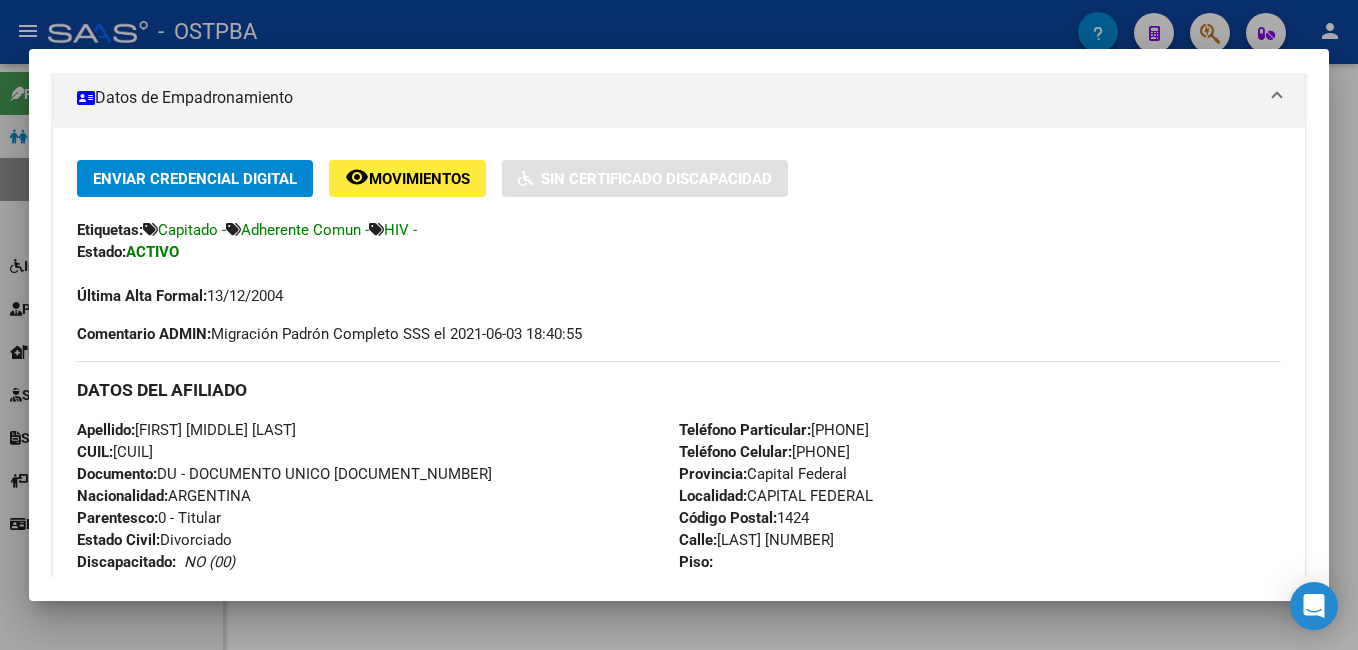 scroll, scrollTop: 400, scrollLeft: 0, axis: vertical 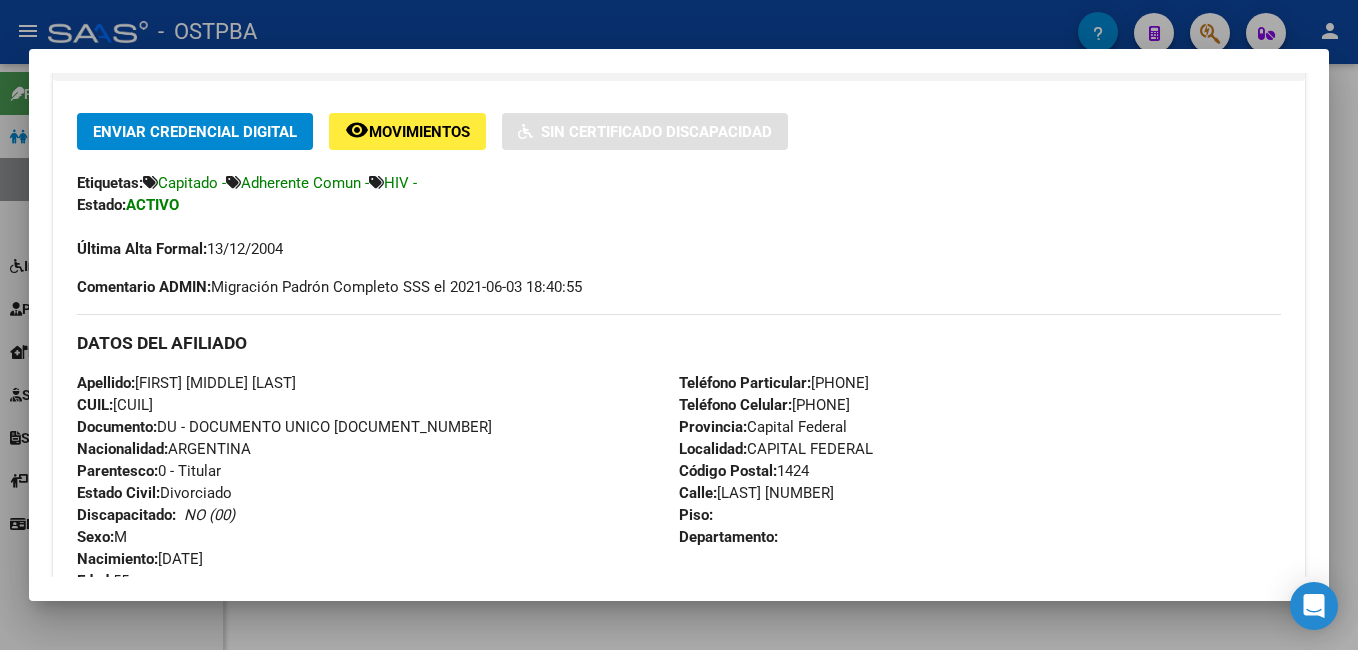 click at bounding box center [679, 325] 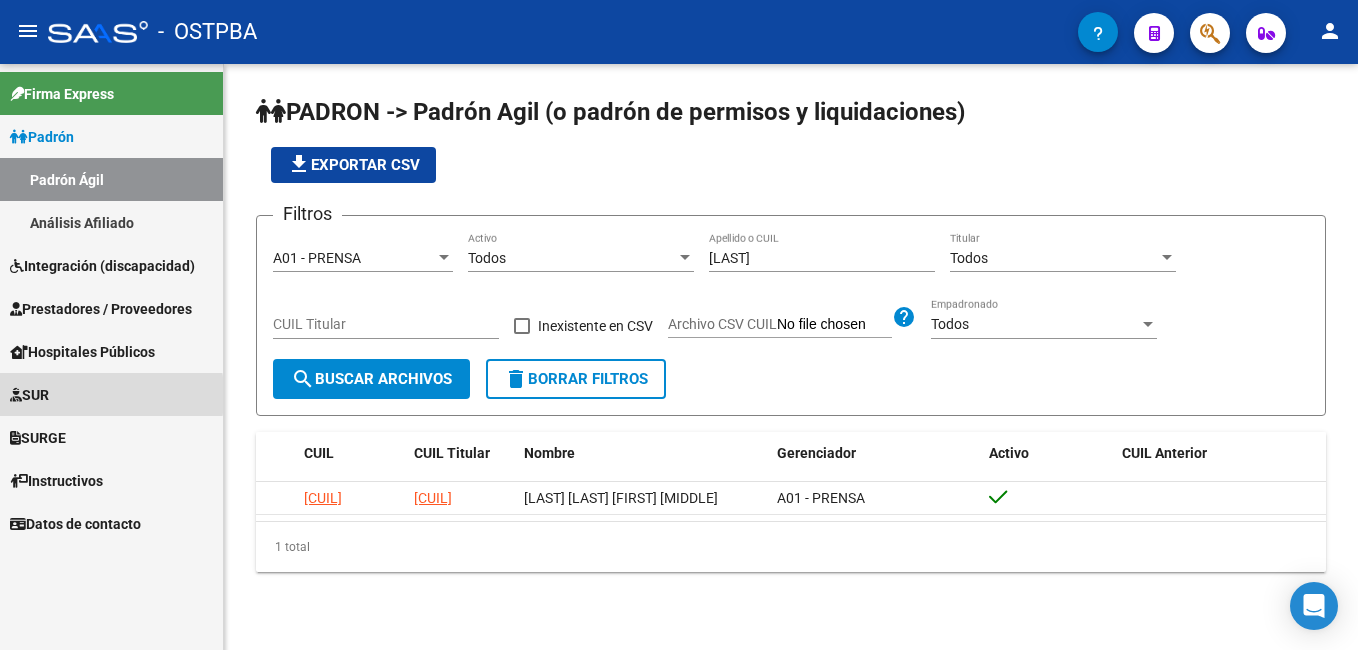 click on "SUR" at bounding box center (29, 395) 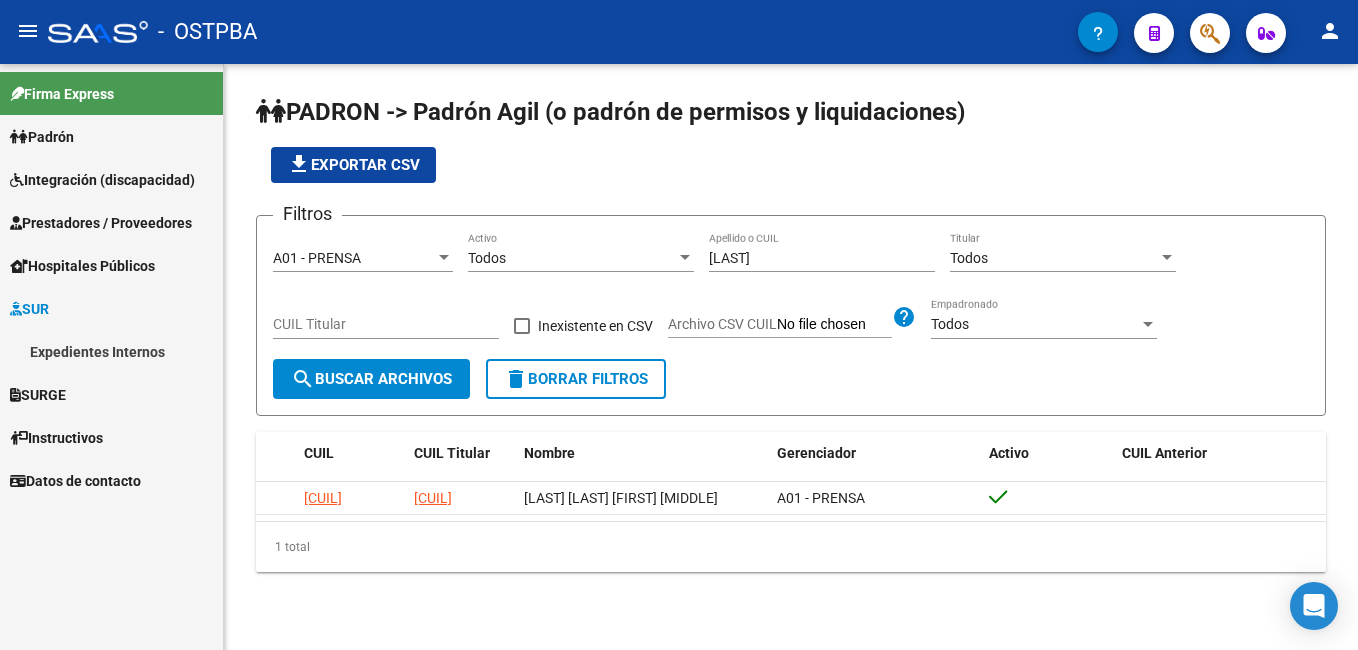 click on "Expedientes Internos" at bounding box center [111, 351] 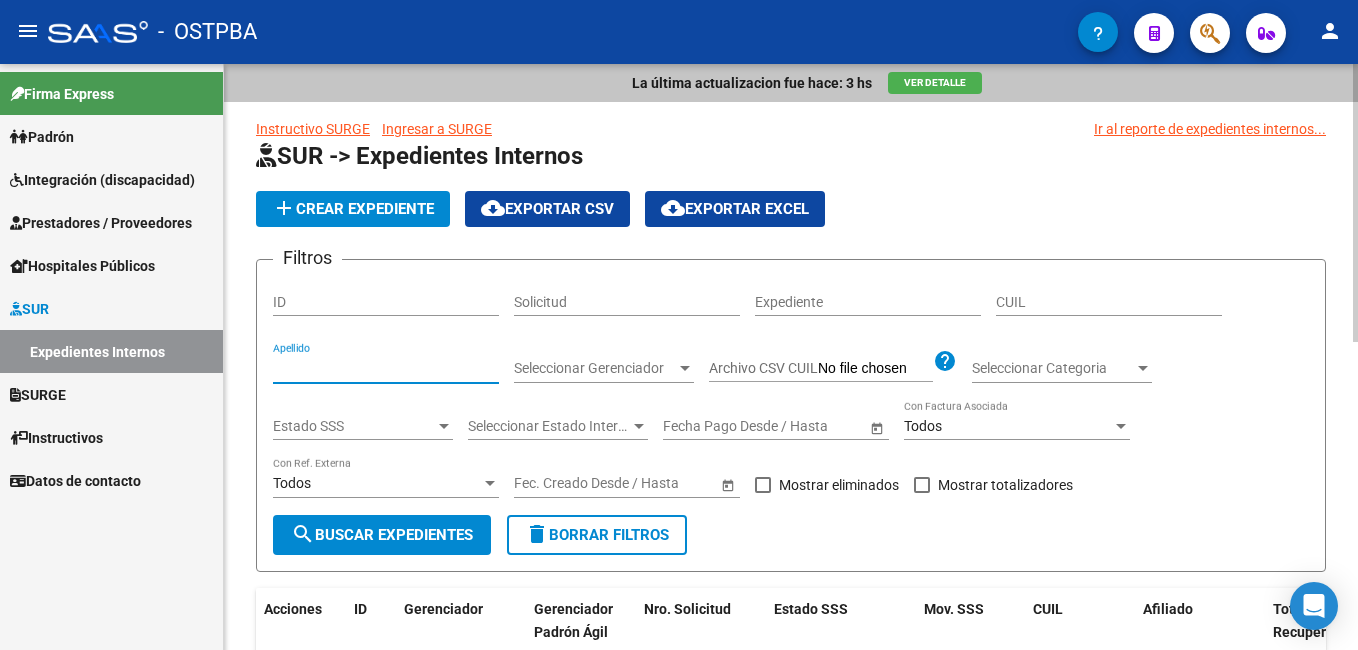 click on "Apellido" at bounding box center (386, 368) 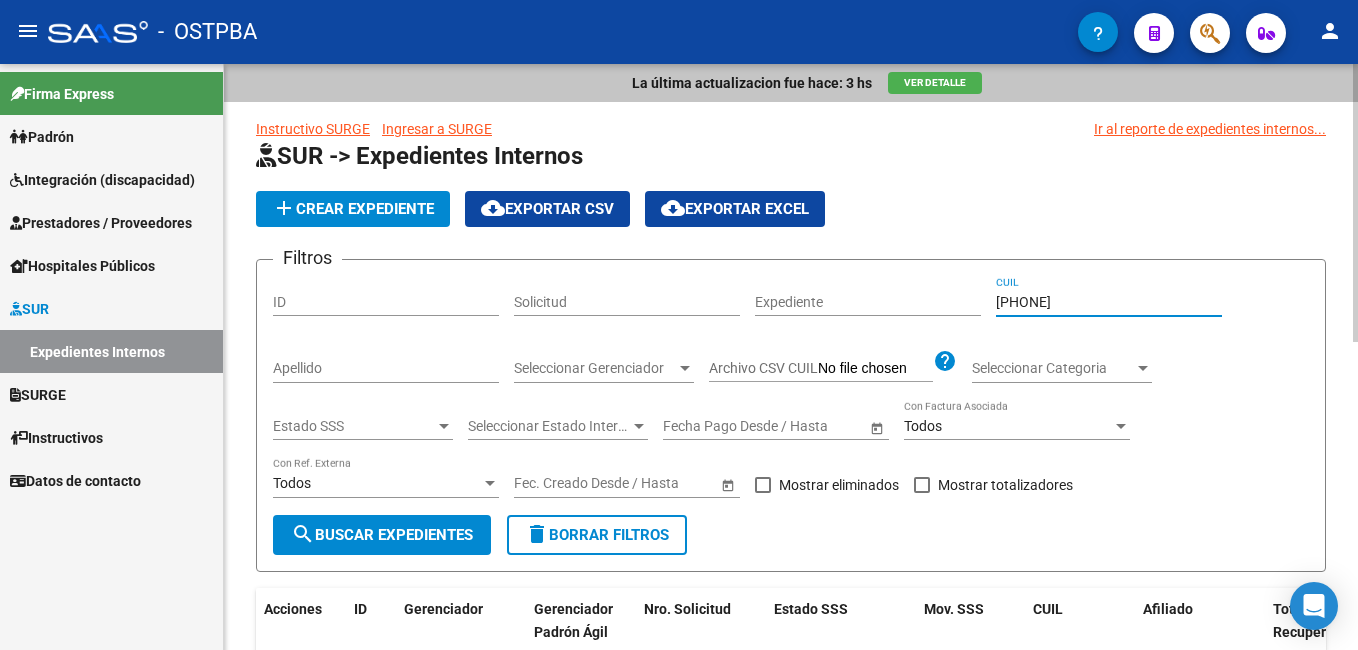 type on "[PHONE]" 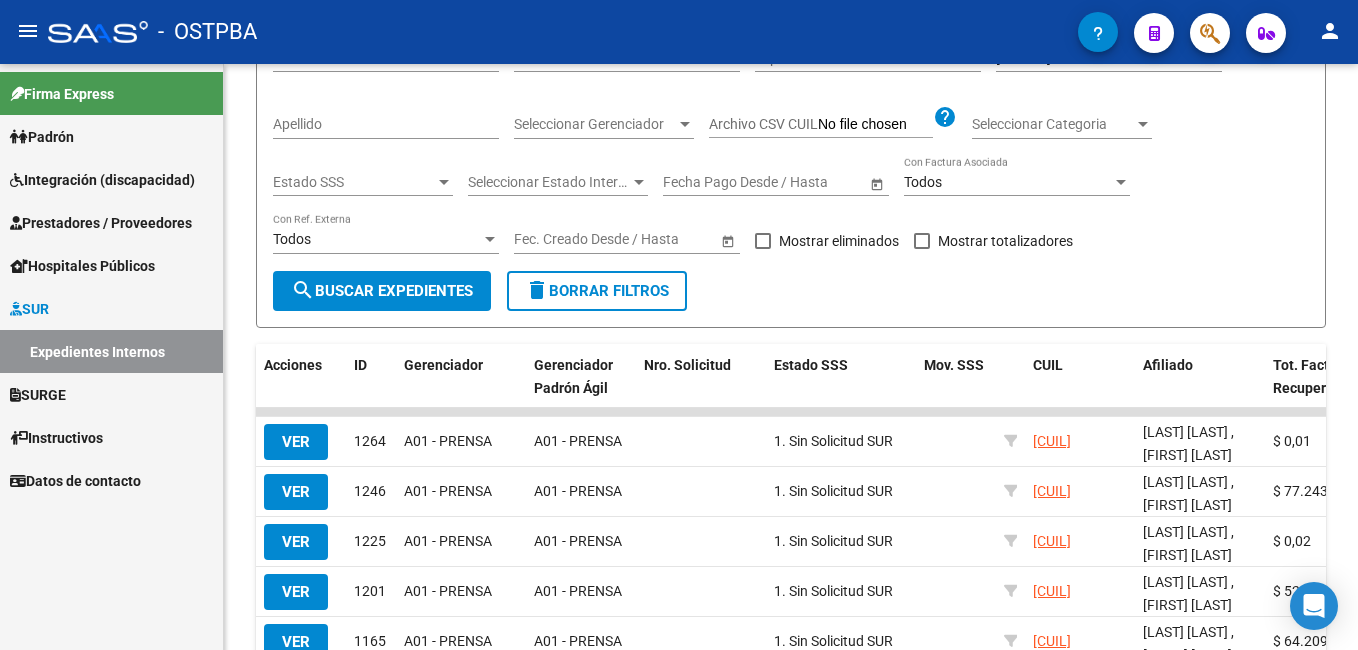 scroll, scrollTop: 300, scrollLeft: 0, axis: vertical 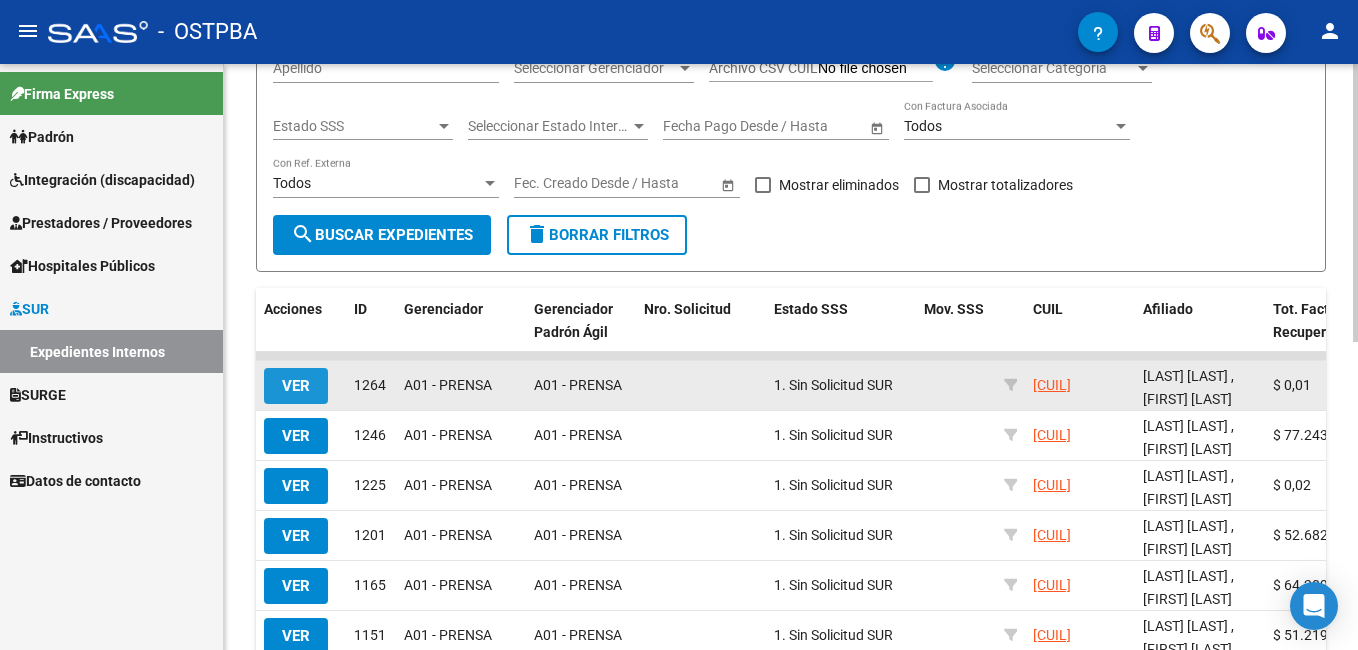 click on "VER" 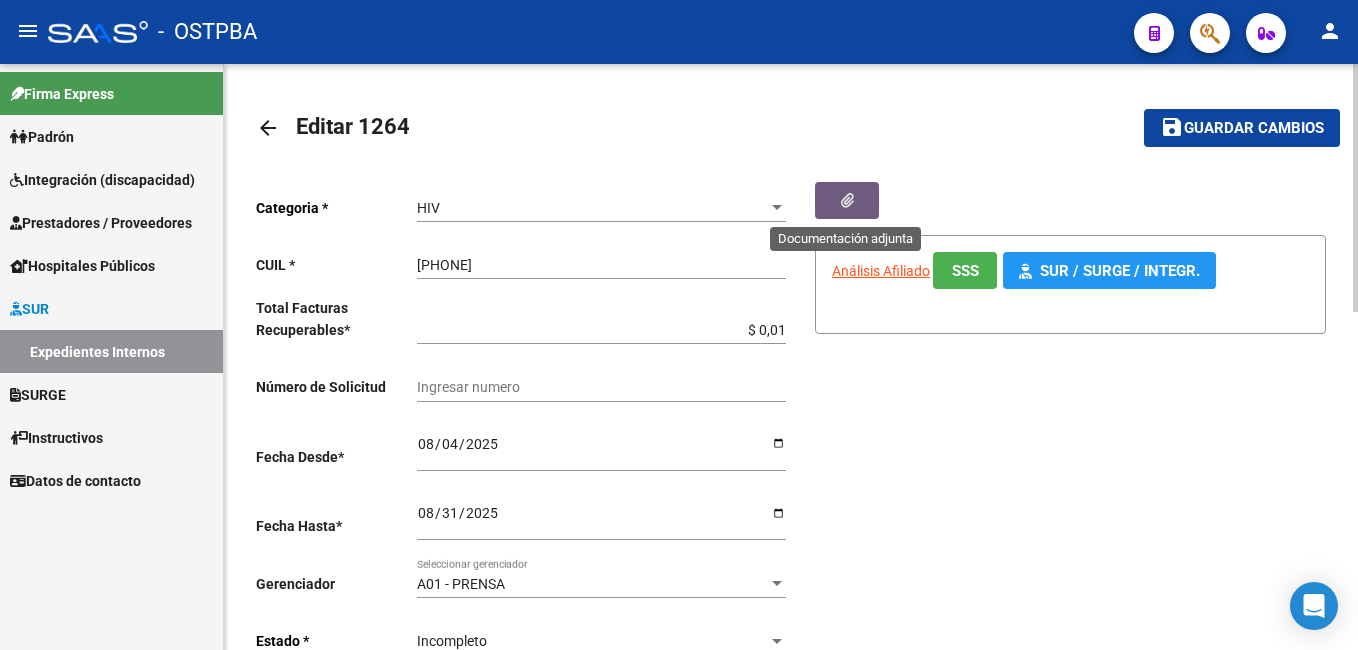 click 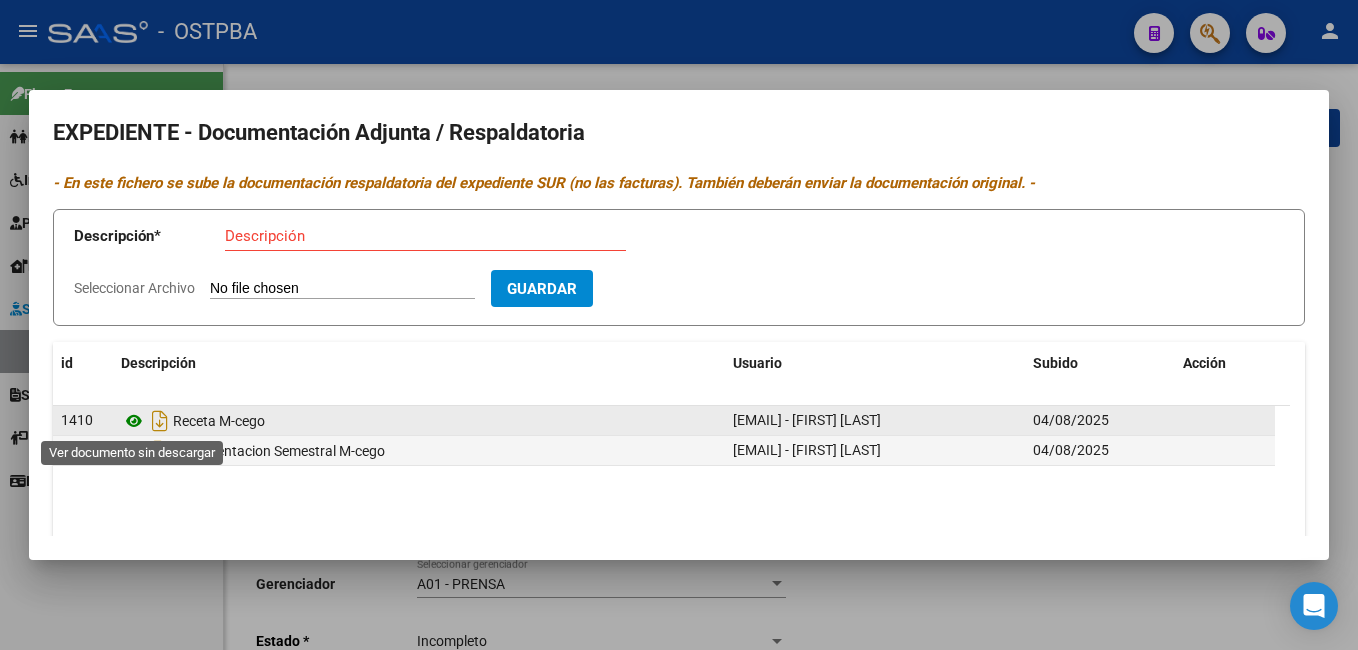 click 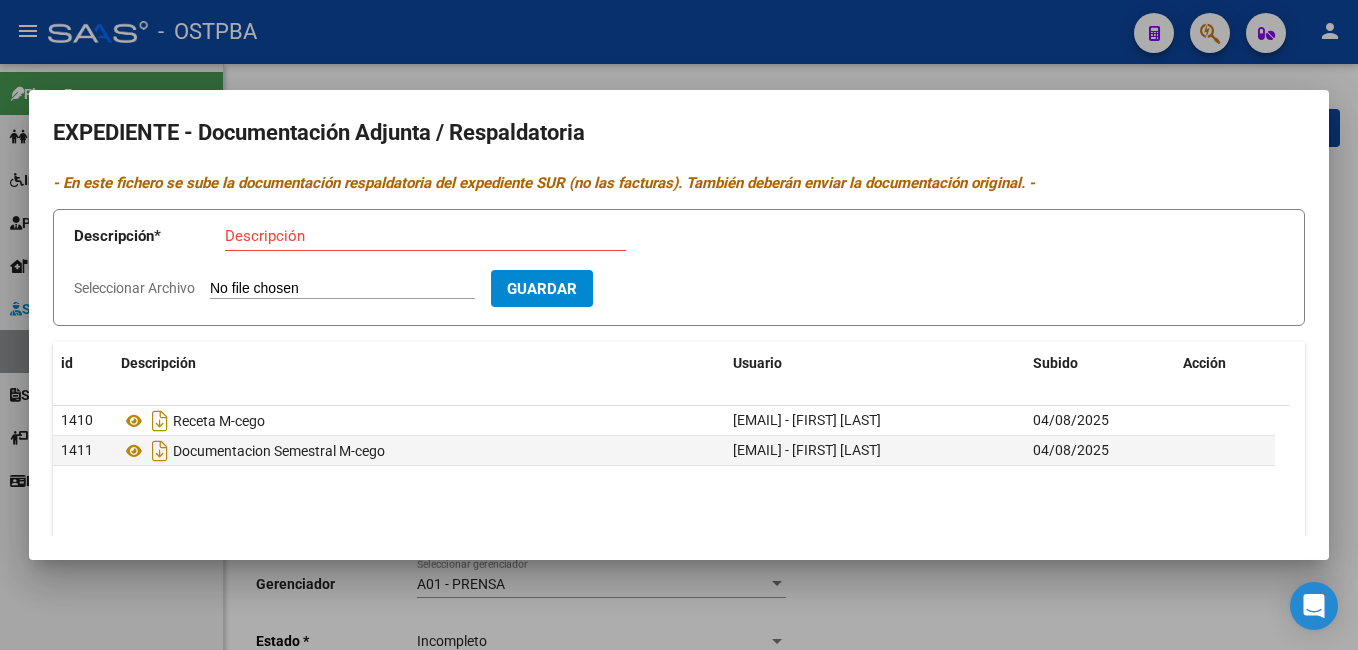 click at bounding box center (679, 325) 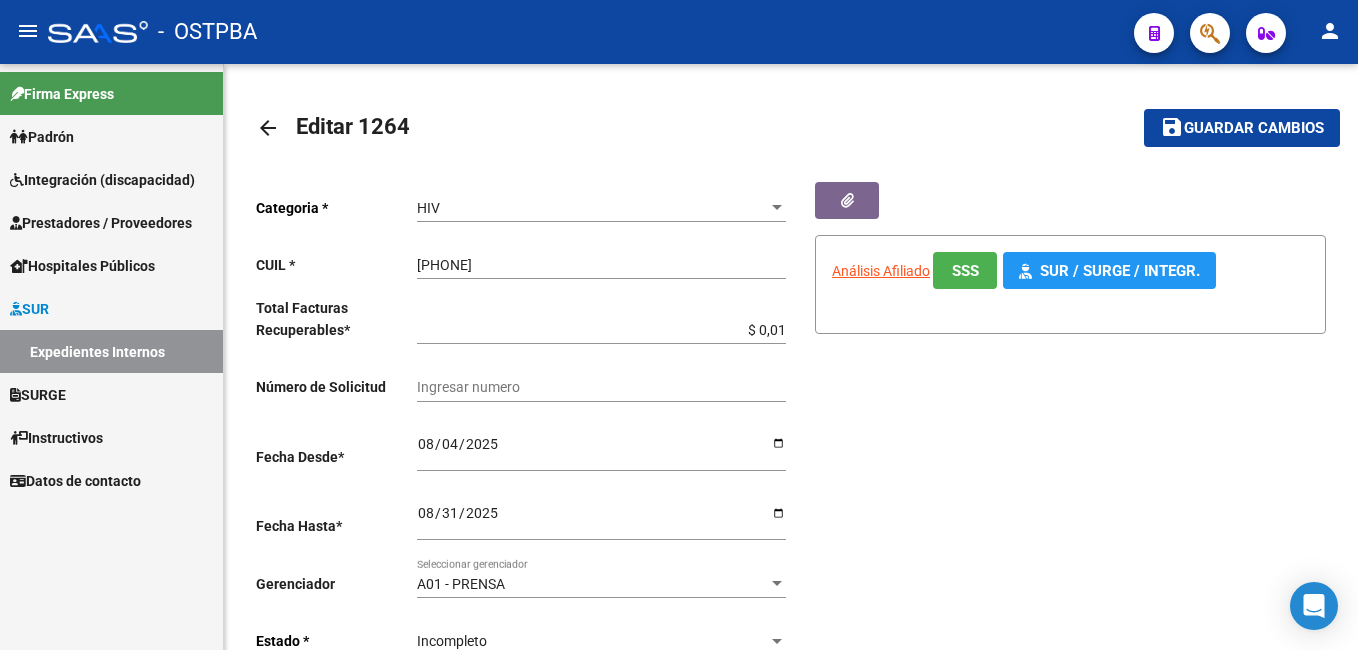 click on "Padrón" at bounding box center (42, 137) 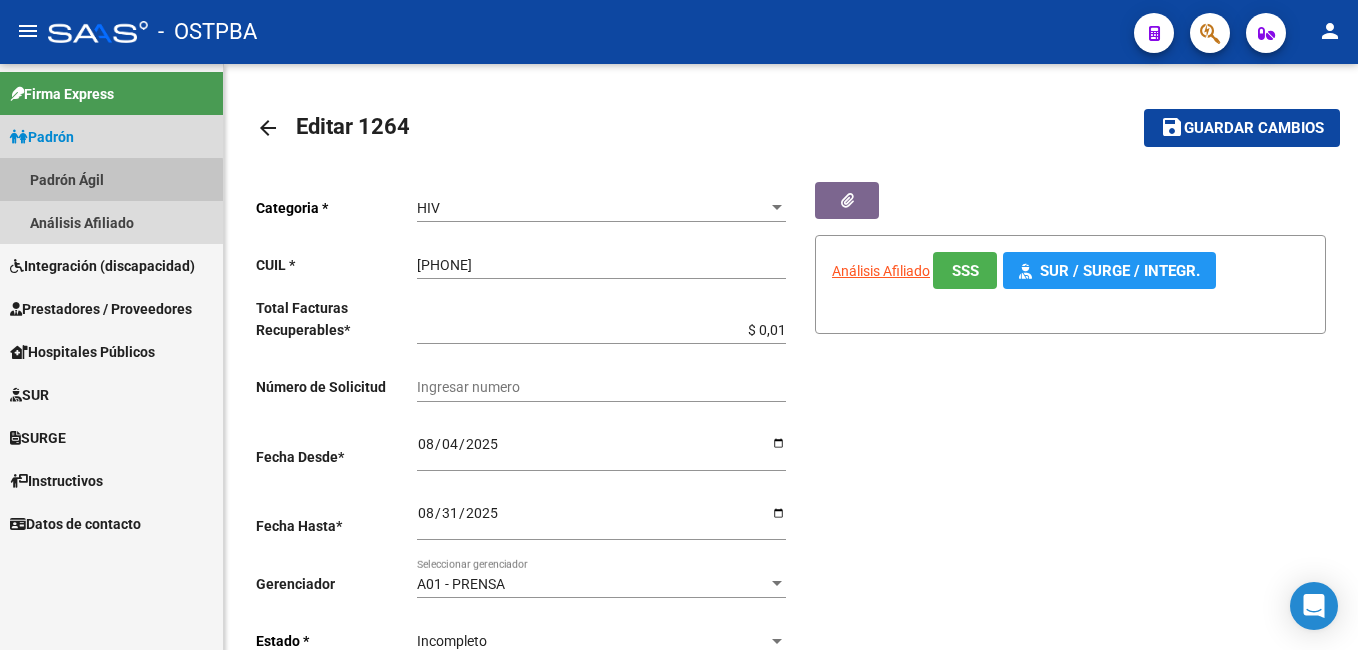 click on "Padrón Ágil" at bounding box center [111, 179] 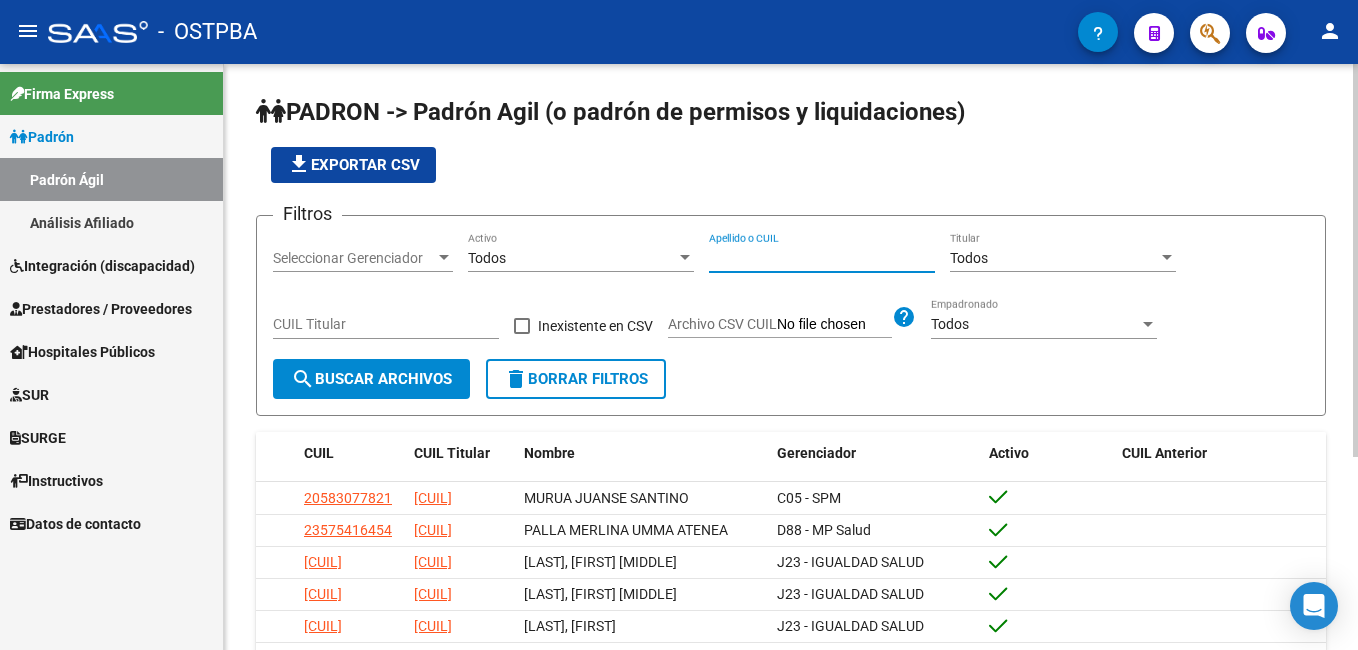 click on "Apellido o CUIL" at bounding box center (822, 258) 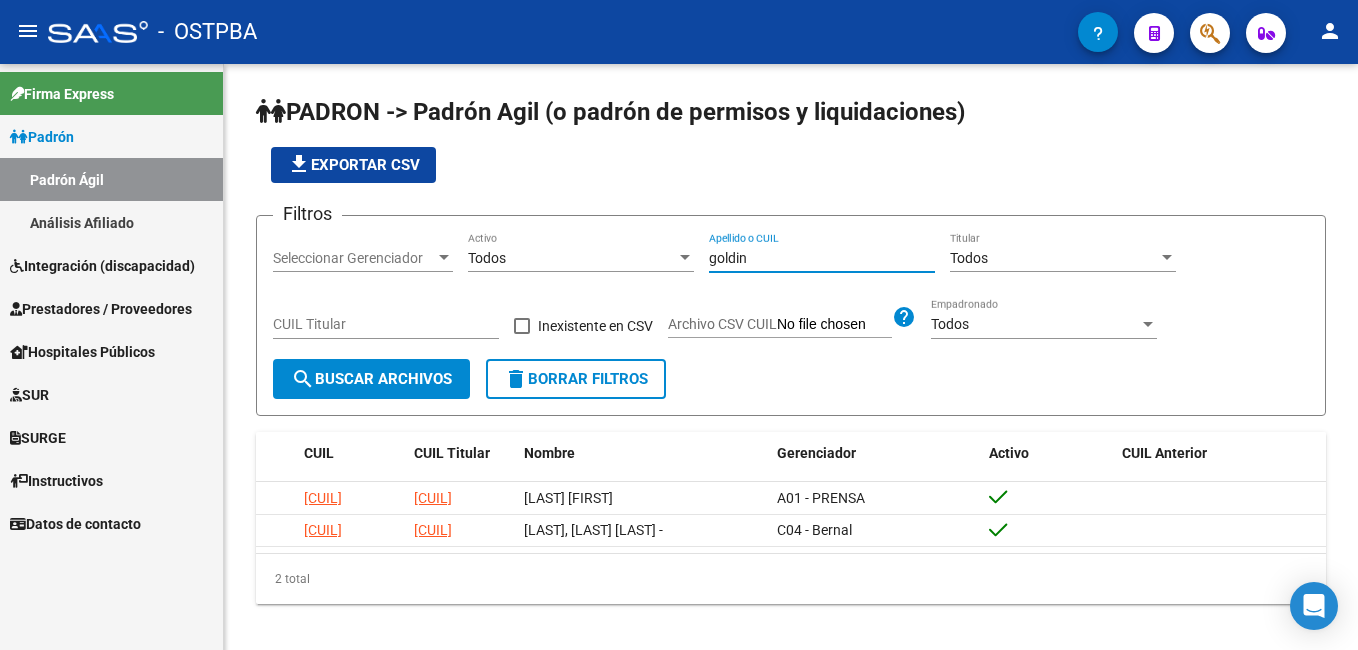 type on "goldin" 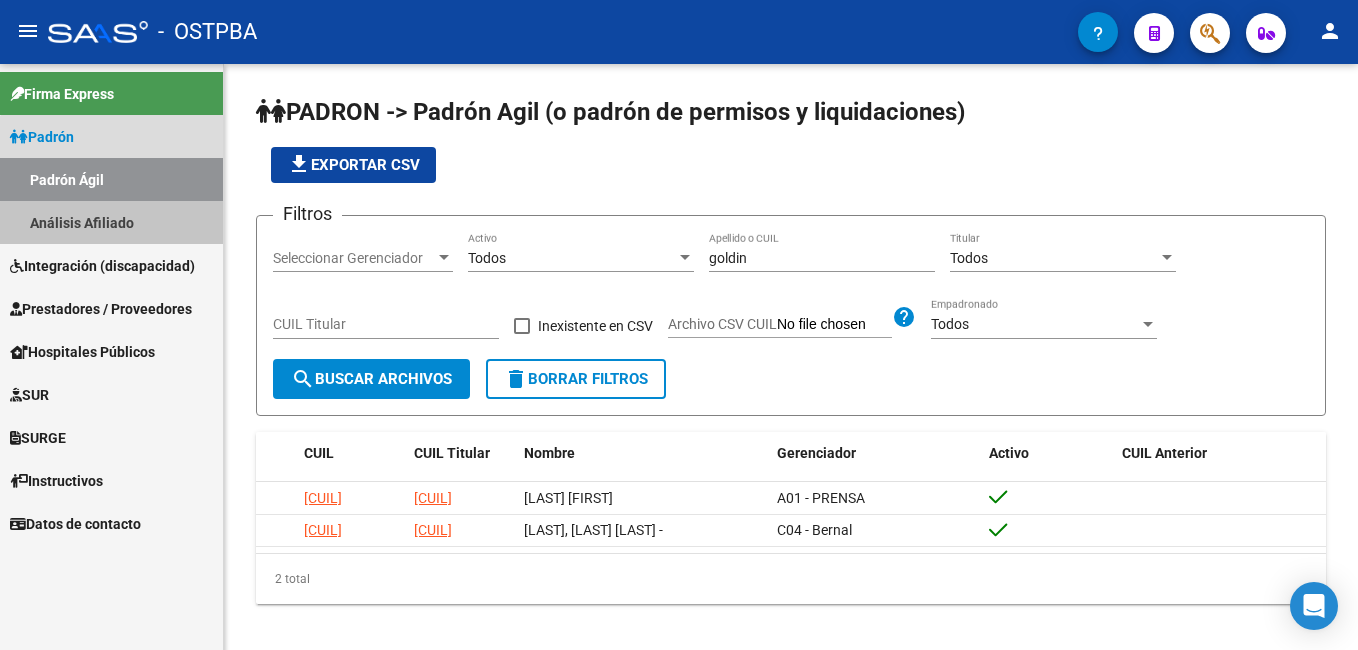 click on "Análisis Afiliado" at bounding box center (111, 222) 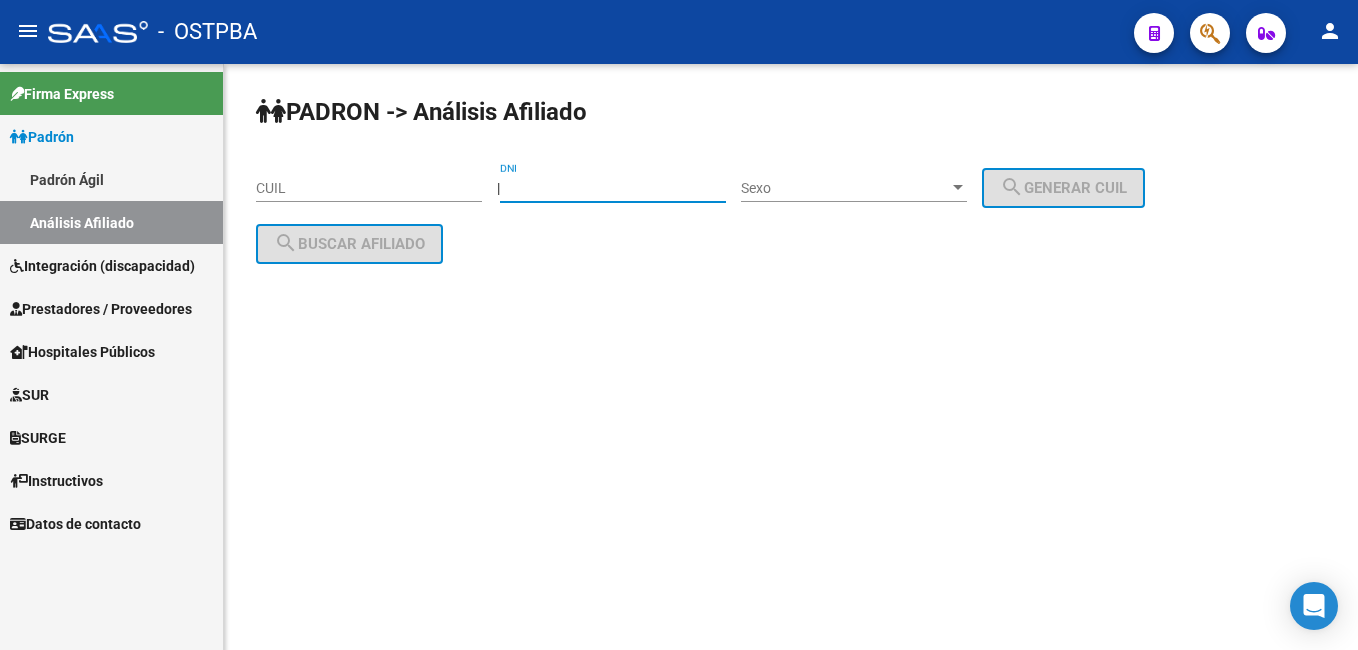 click on "DNI" at bounding box center [613, 188] 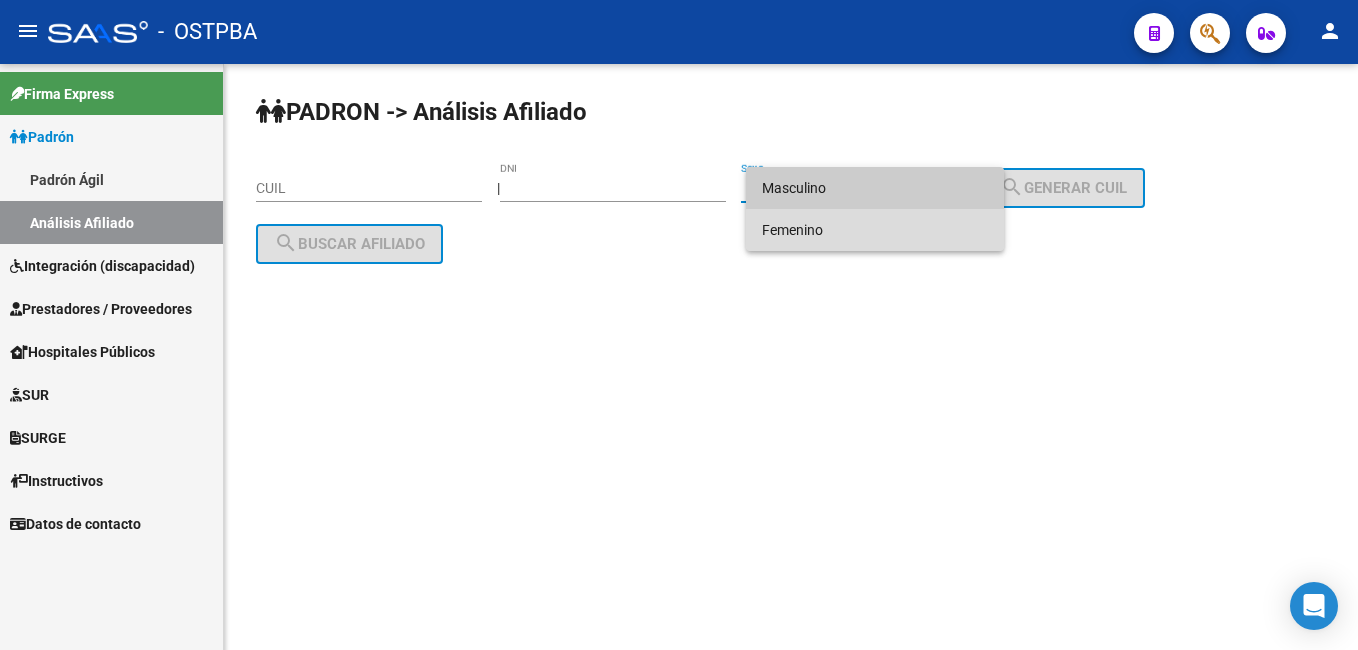 click on "Femenino" at bounding box center [875, 230] 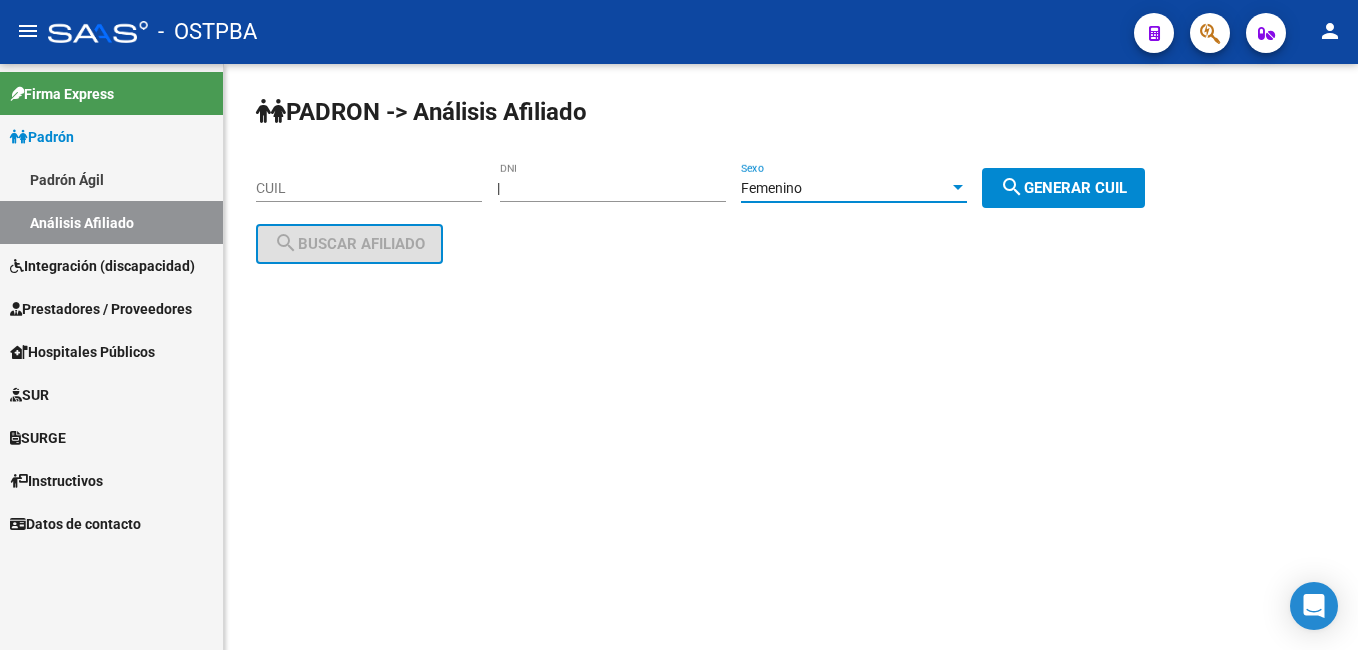 click on "search" 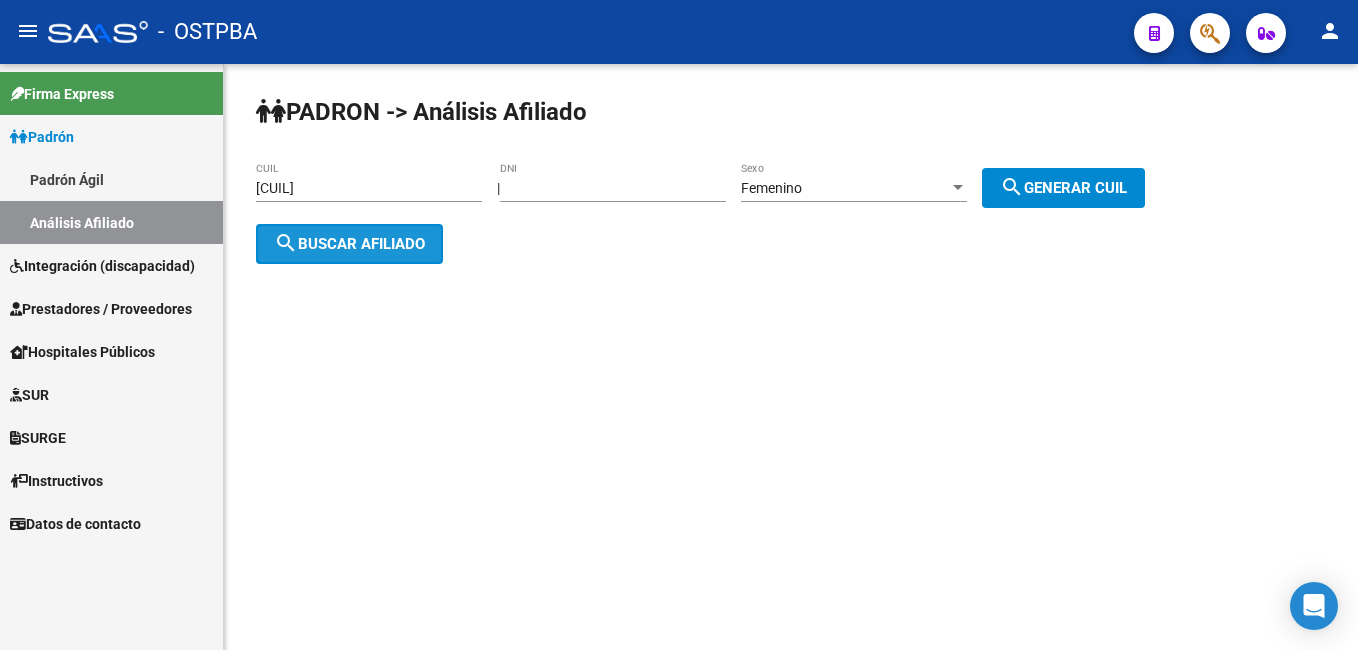 click on "search  Buscar afiliado" 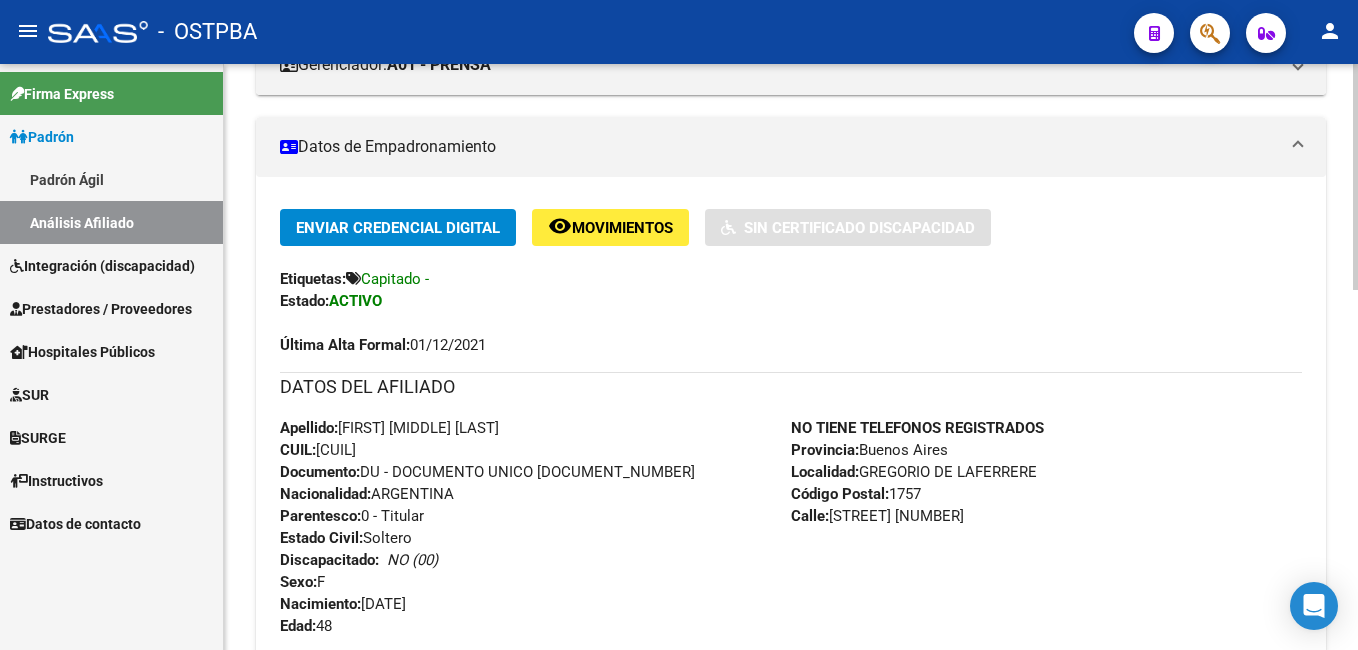 scroll, scrollTop: 400, scrollLeft: 0, axis: vertical 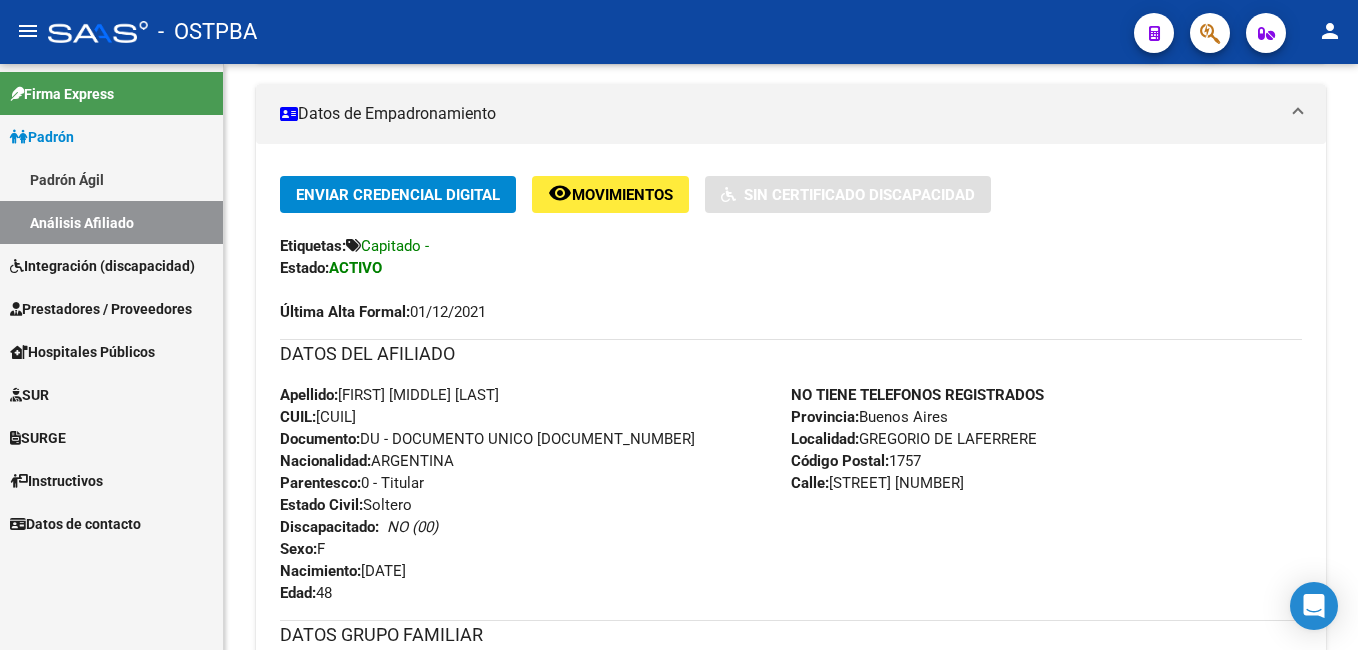 click on "-   OSTPBA" 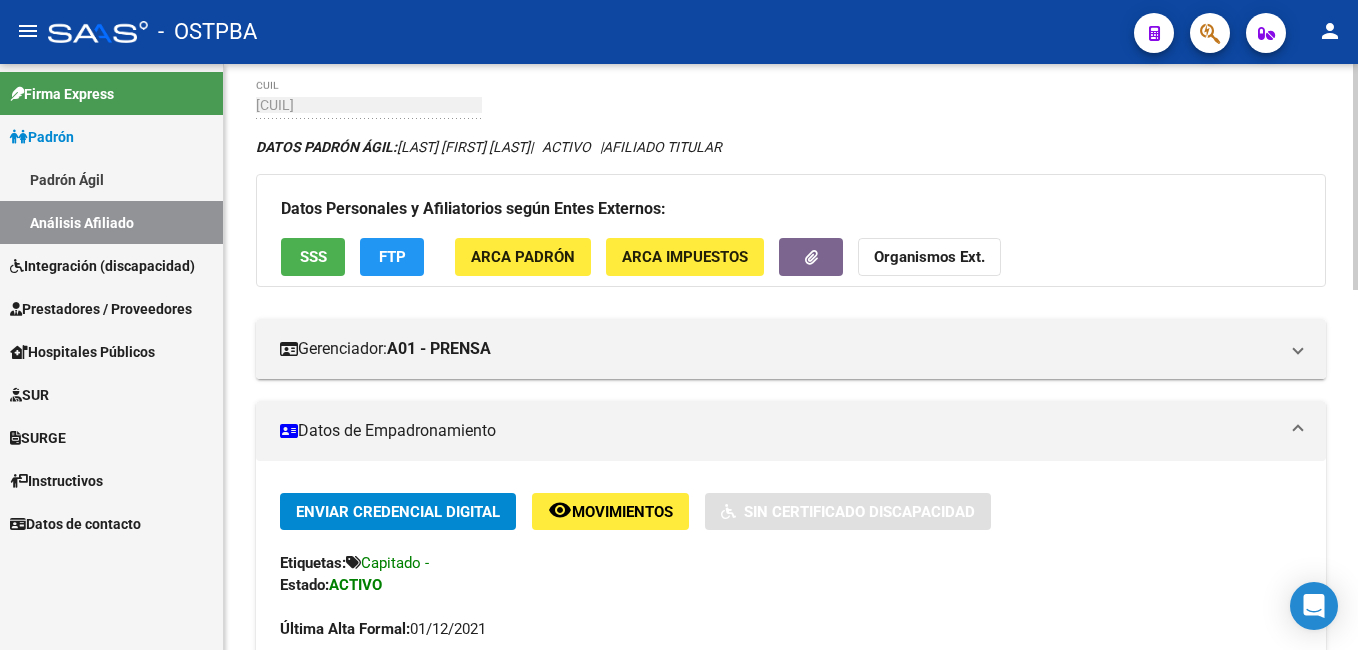 scroll, scrollTop: 0, scrollLeft: 0, axis: both 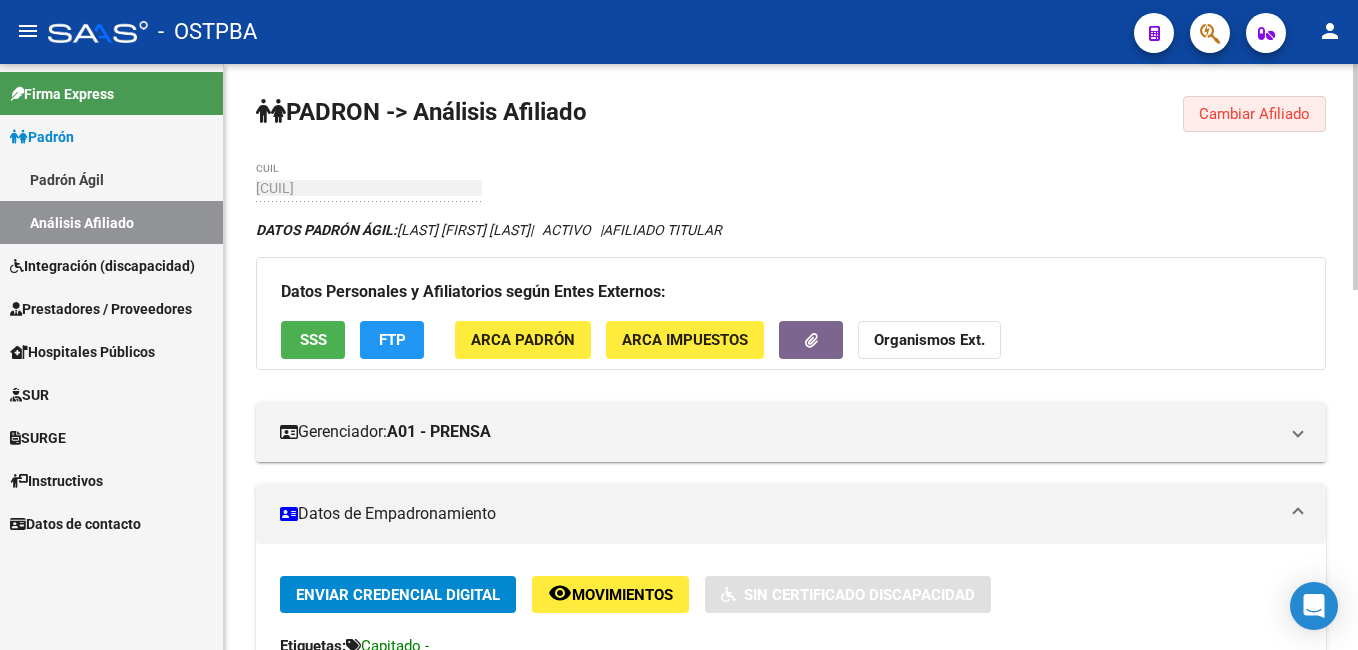 click on "Cambiar Afiliado" 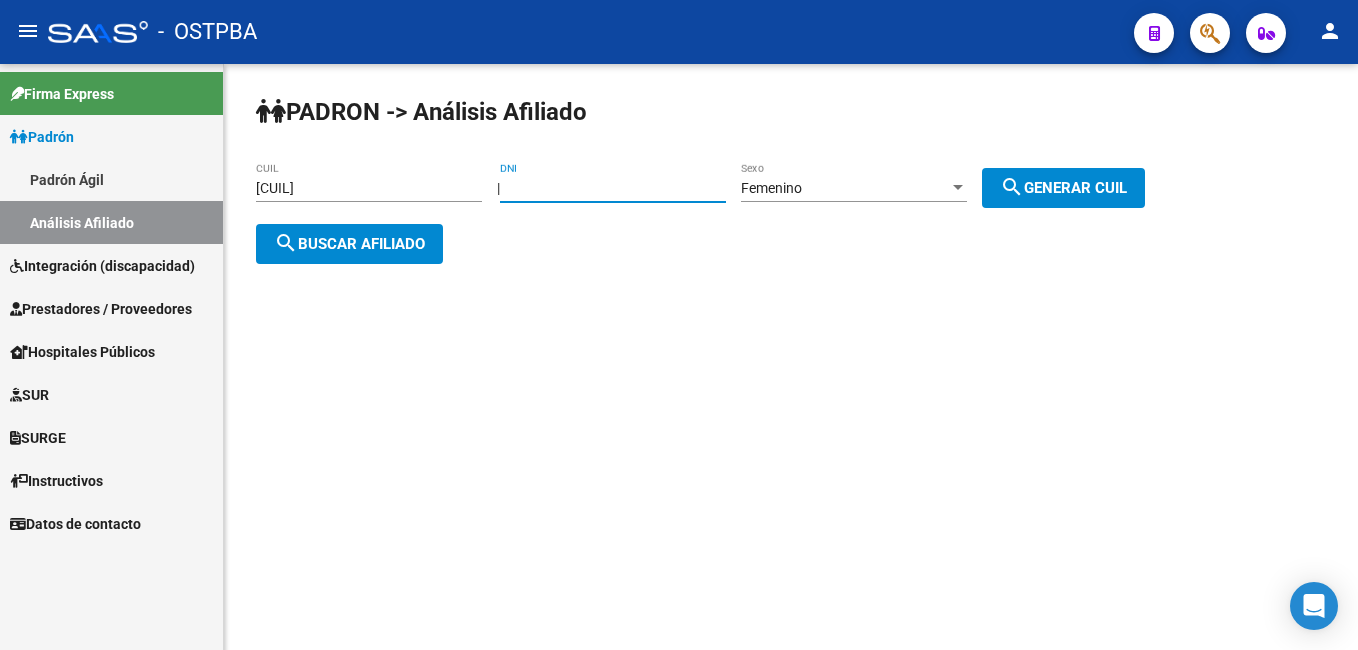 drag, startPoint x: 619, startPoint y: 189, endPoint x: 483, endPoint y: 194, distance: 136.09187 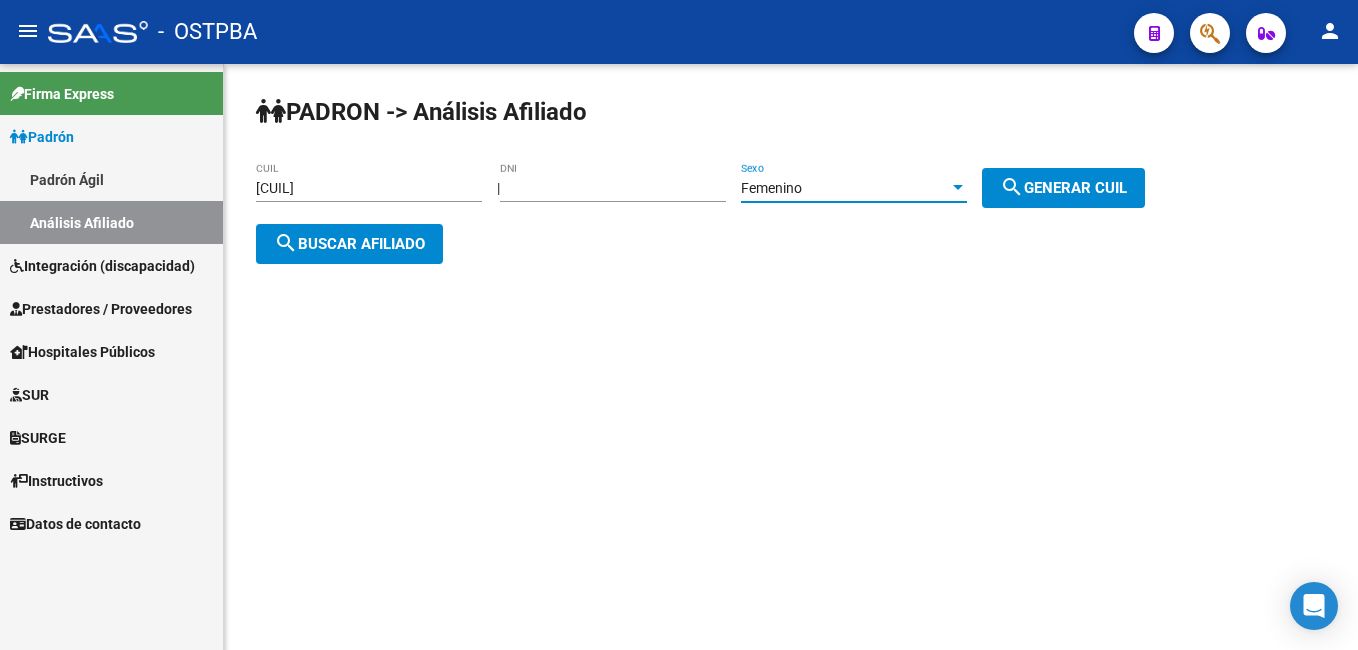 click at bounding box center [958, 188] 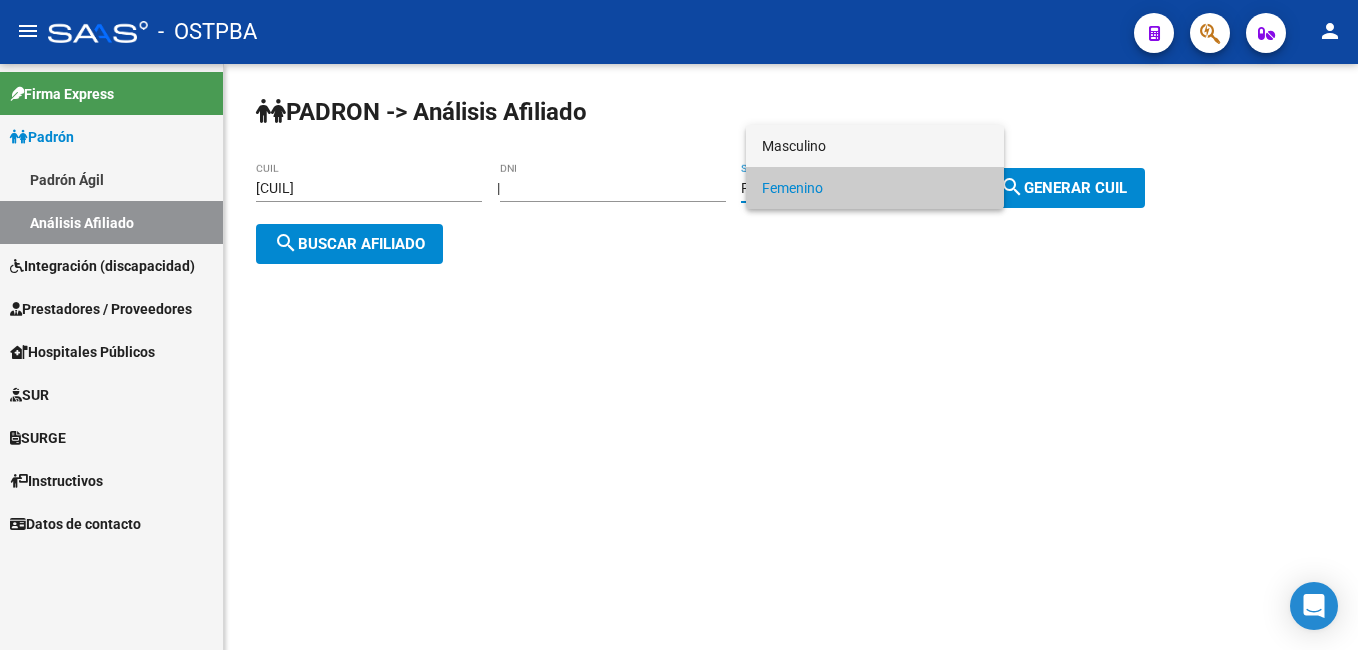 click on "Masculino" at bounding box center (875, 146) 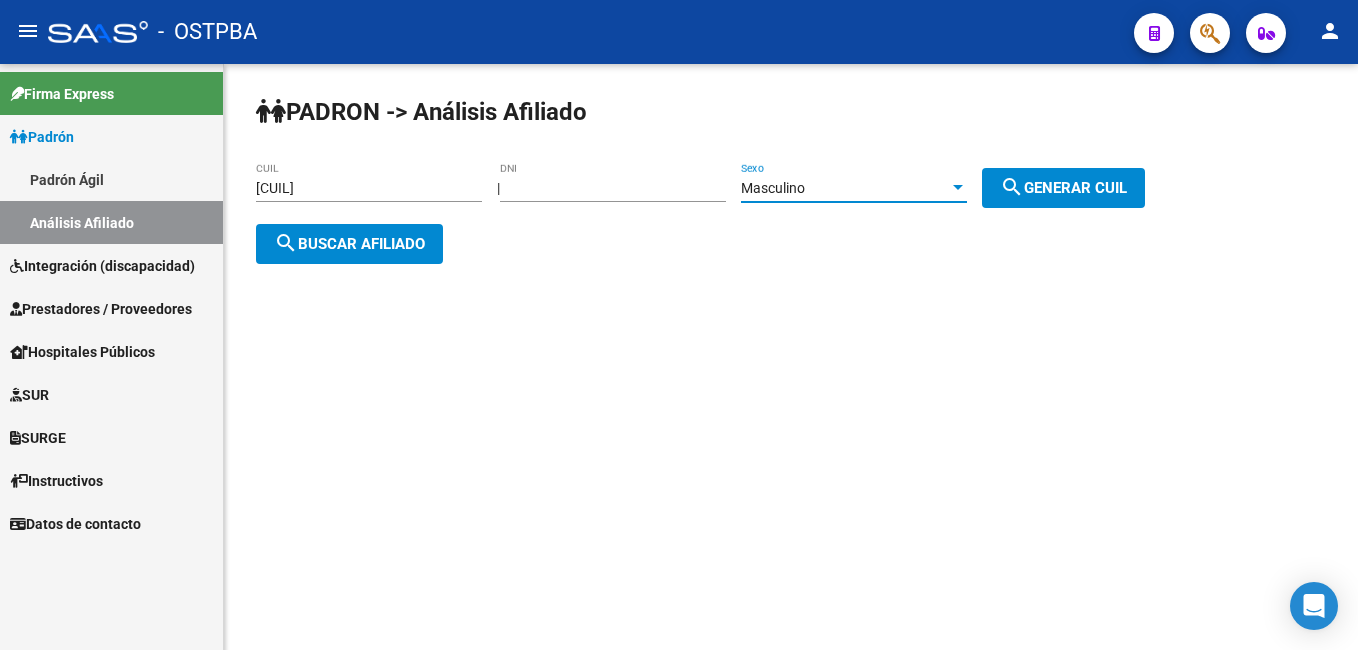 click on "search  Generar CUIL" 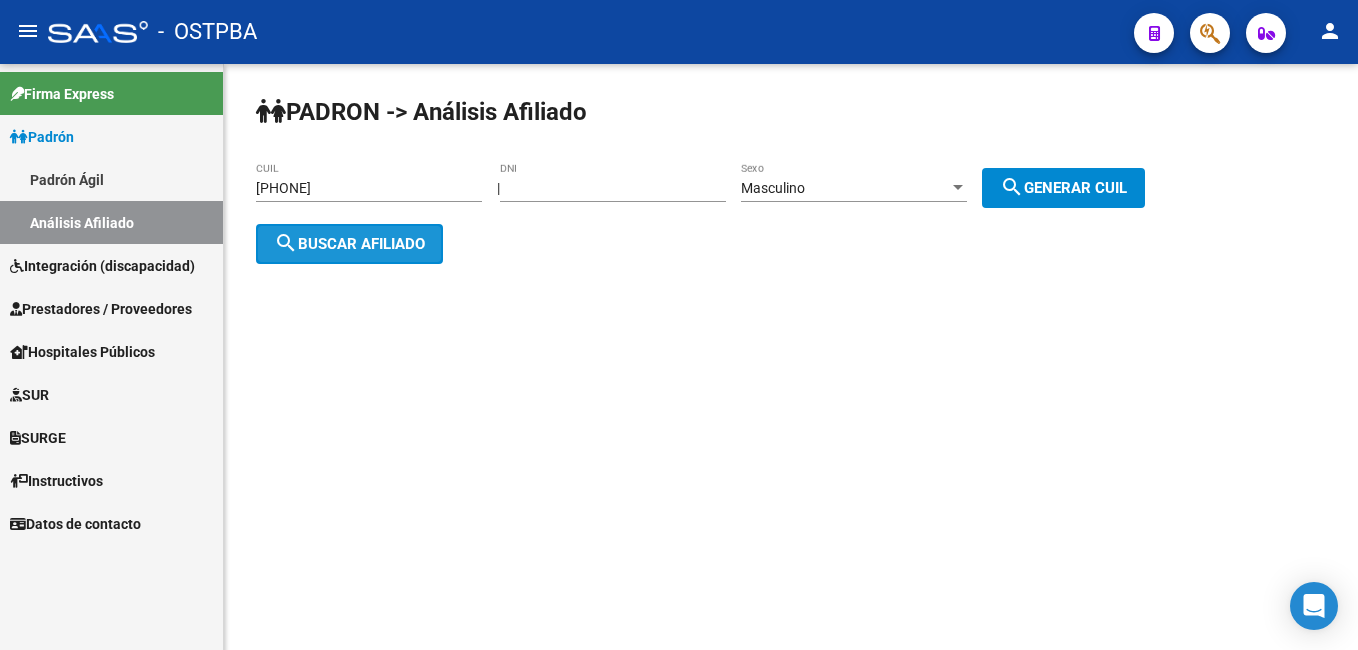 click on "search  Buscar afiliado" 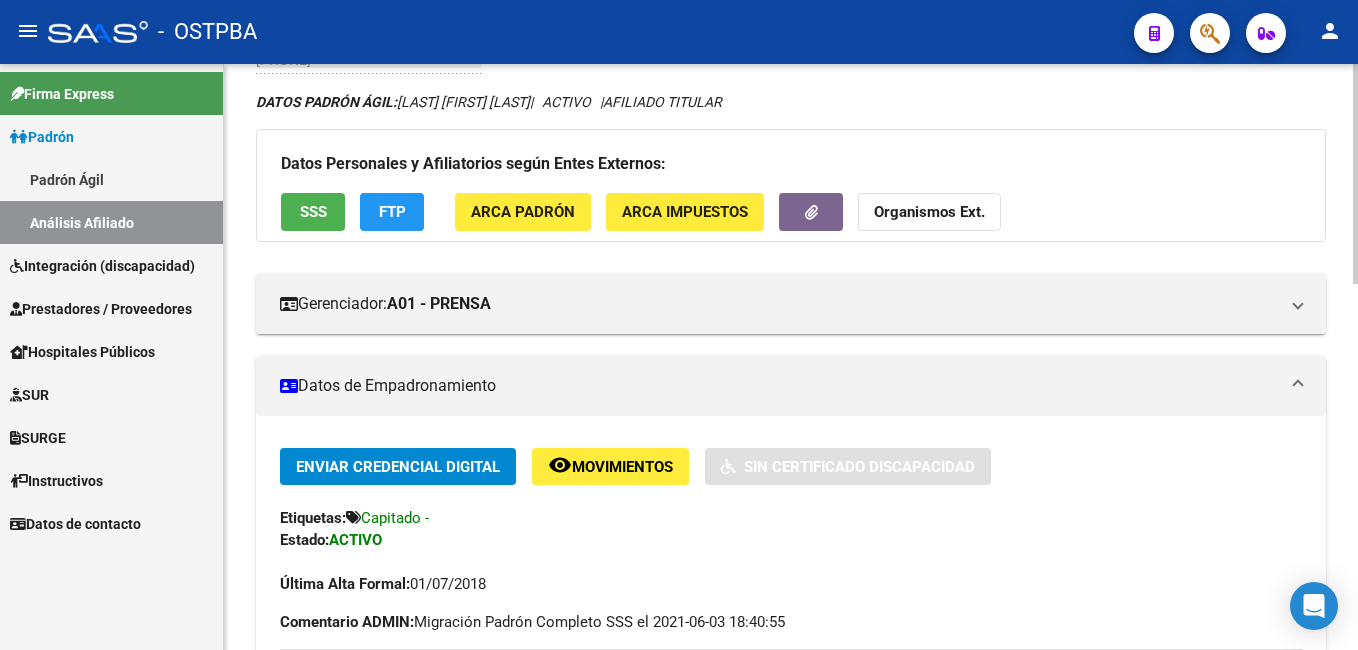 scroll, scrollTop: 0, scrollLeft: 0, axis: both 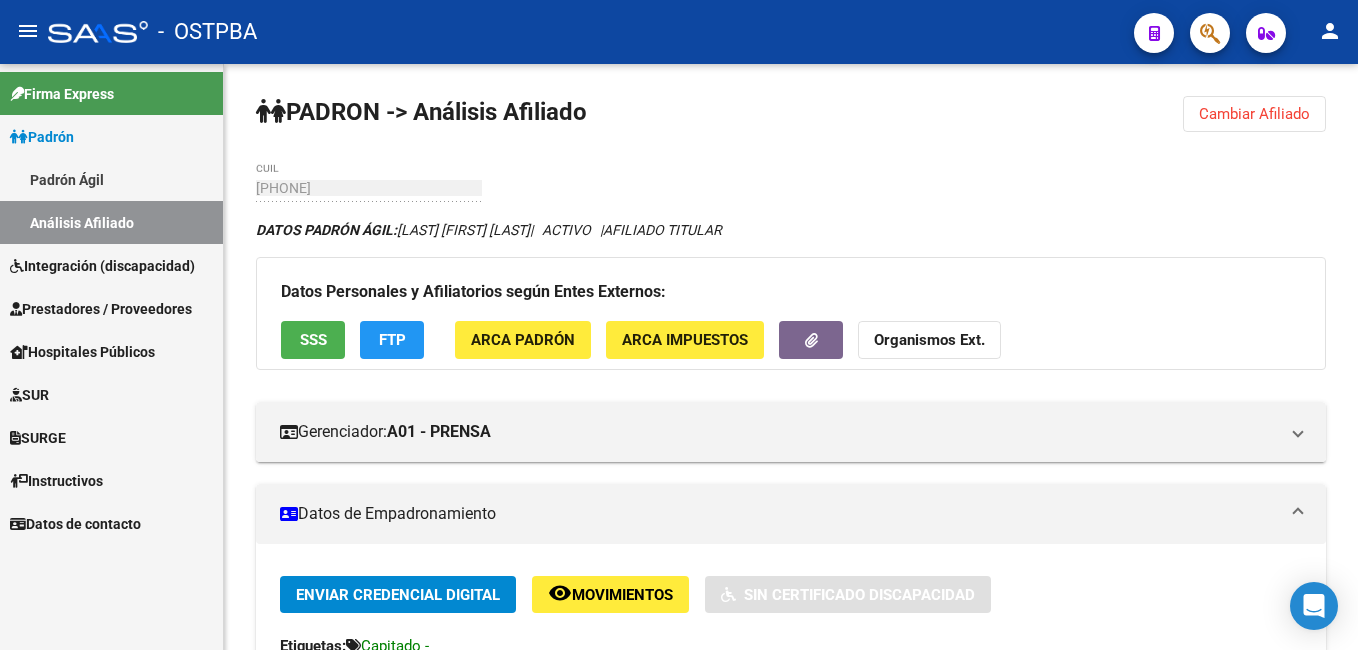 click on "Cambiar Afiliado" 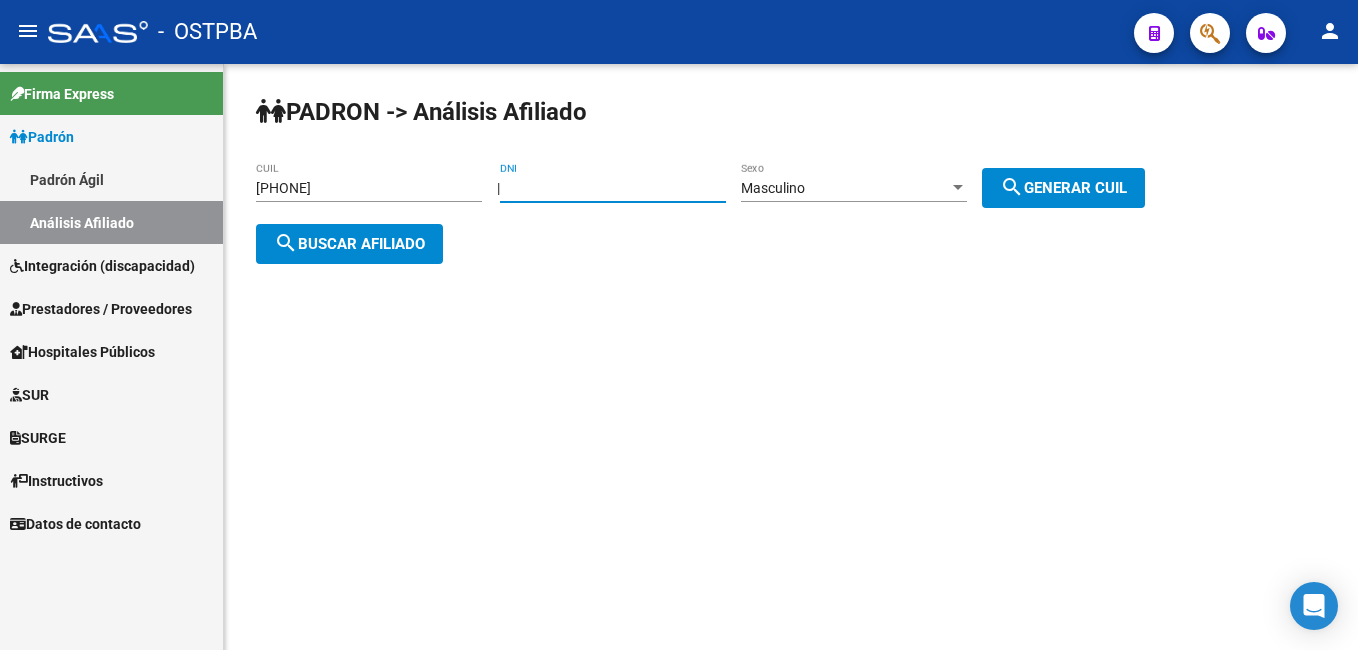 drag, startPoint x: 605, startPoint y: 193, endPoint x: 512, endPoint y: 192, distance: 93.00538 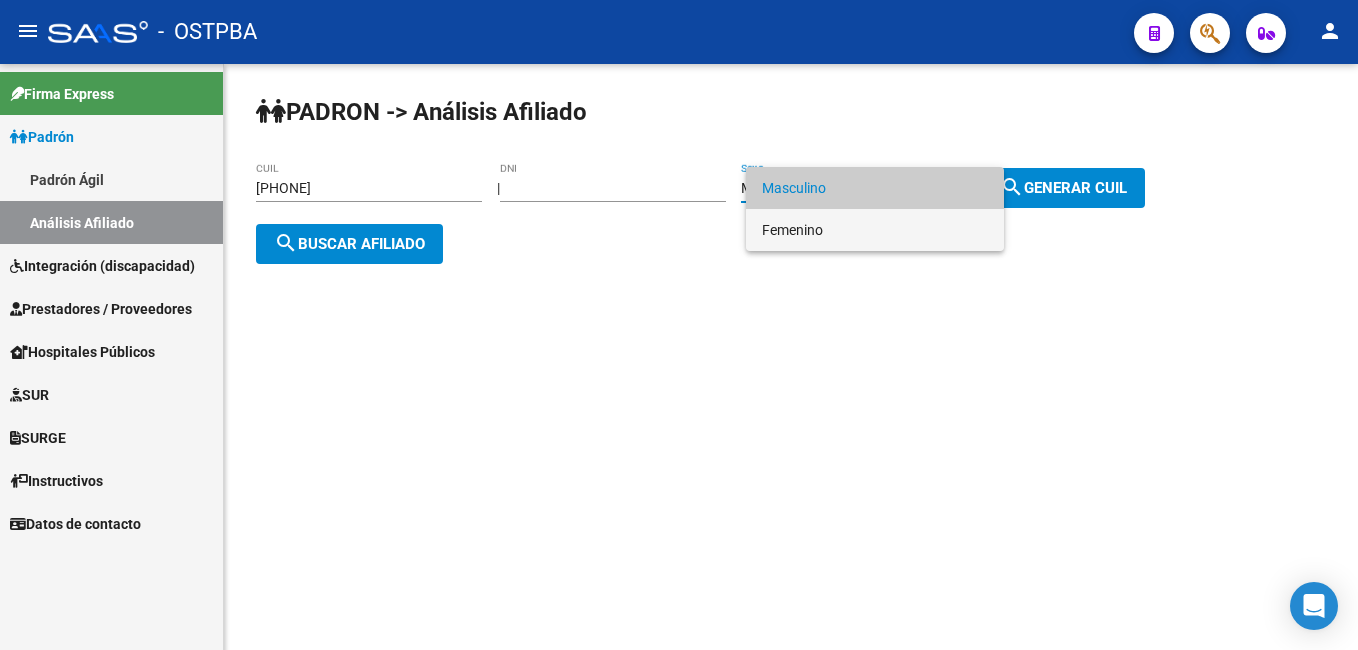 click on "Femenino" at bounding box center (875, 230) 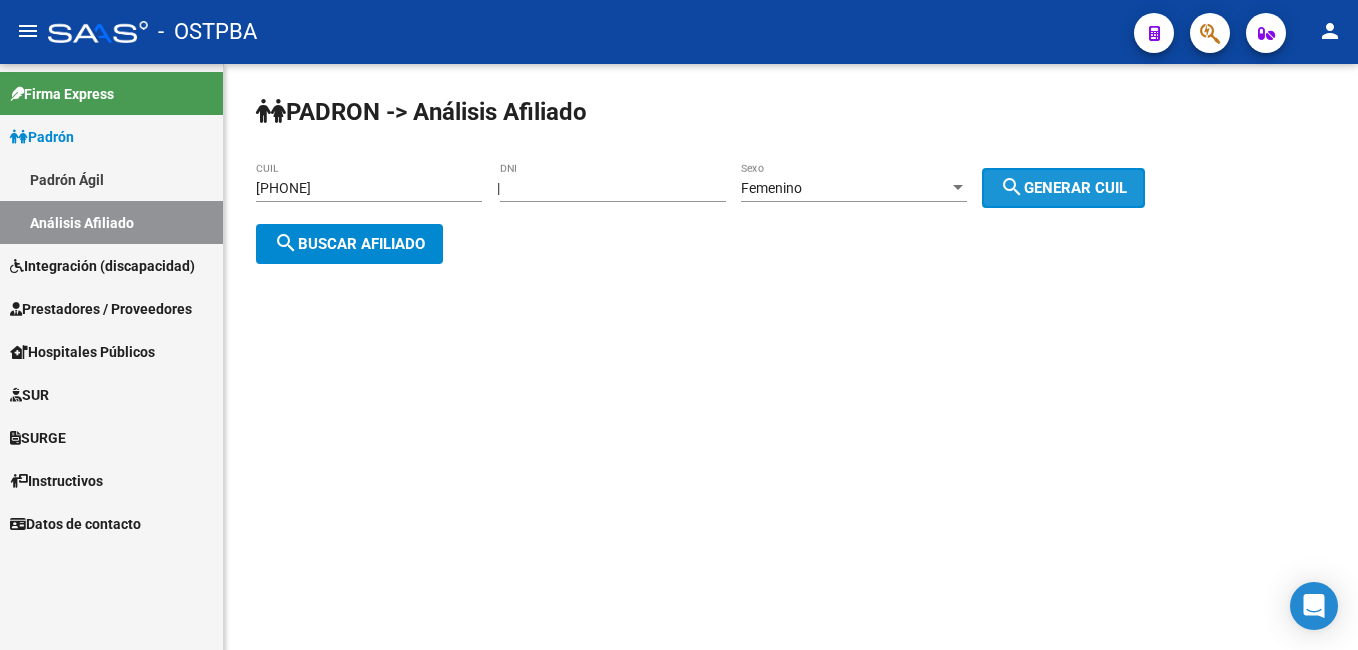 click on "search  Generar CUIL" 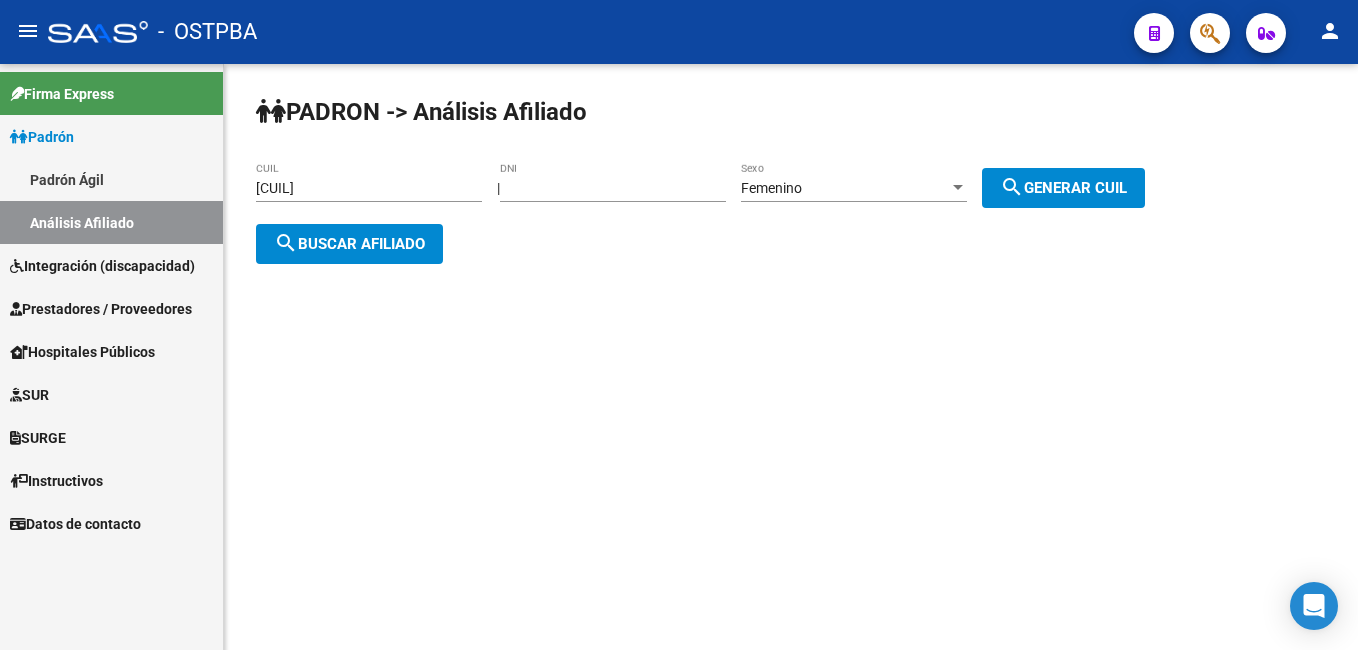 click on "search  Buscar afiliado" 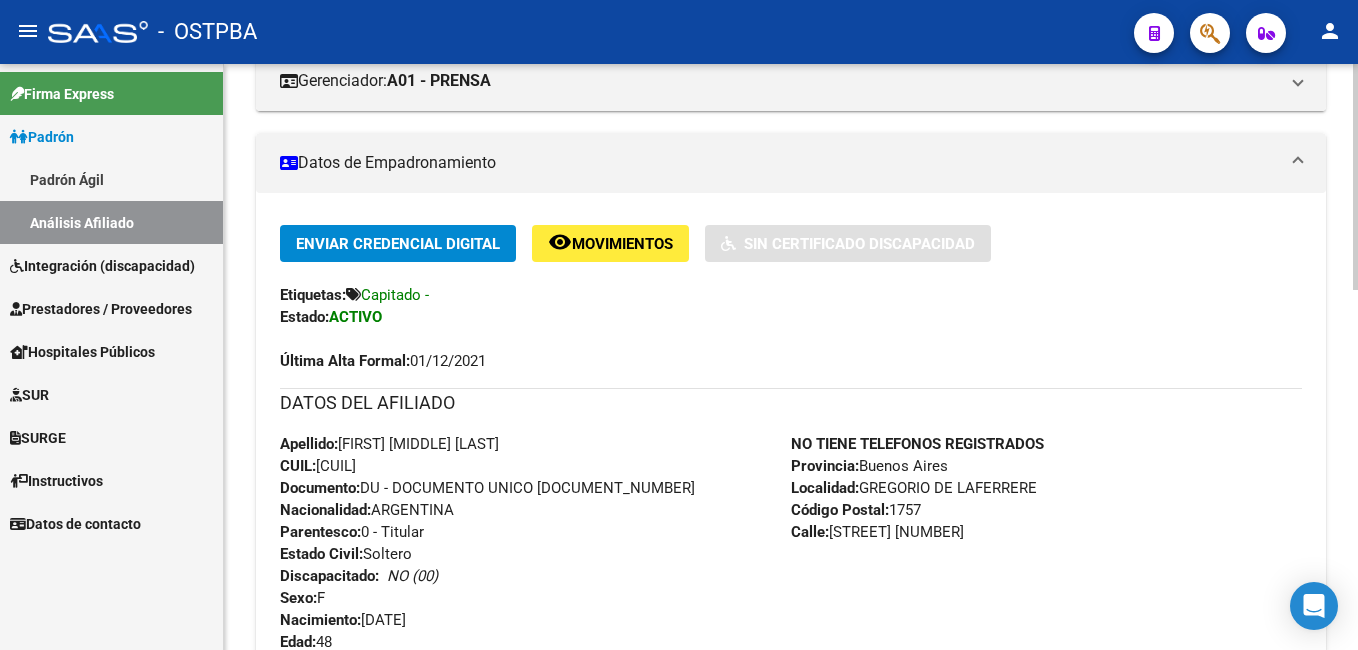 scroll, scrollTop: 400, scrollLeft: 0, axis: vertical 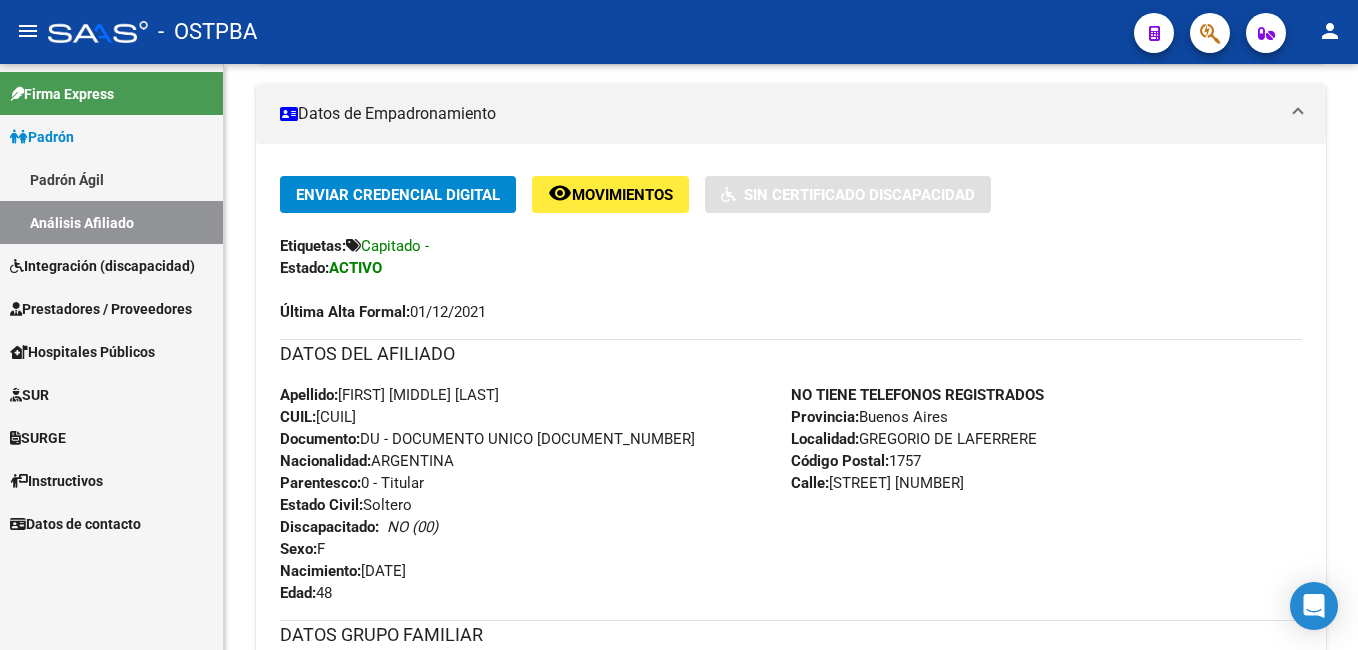 click on "Padrón Ágil" at bounding box center [111, 179] 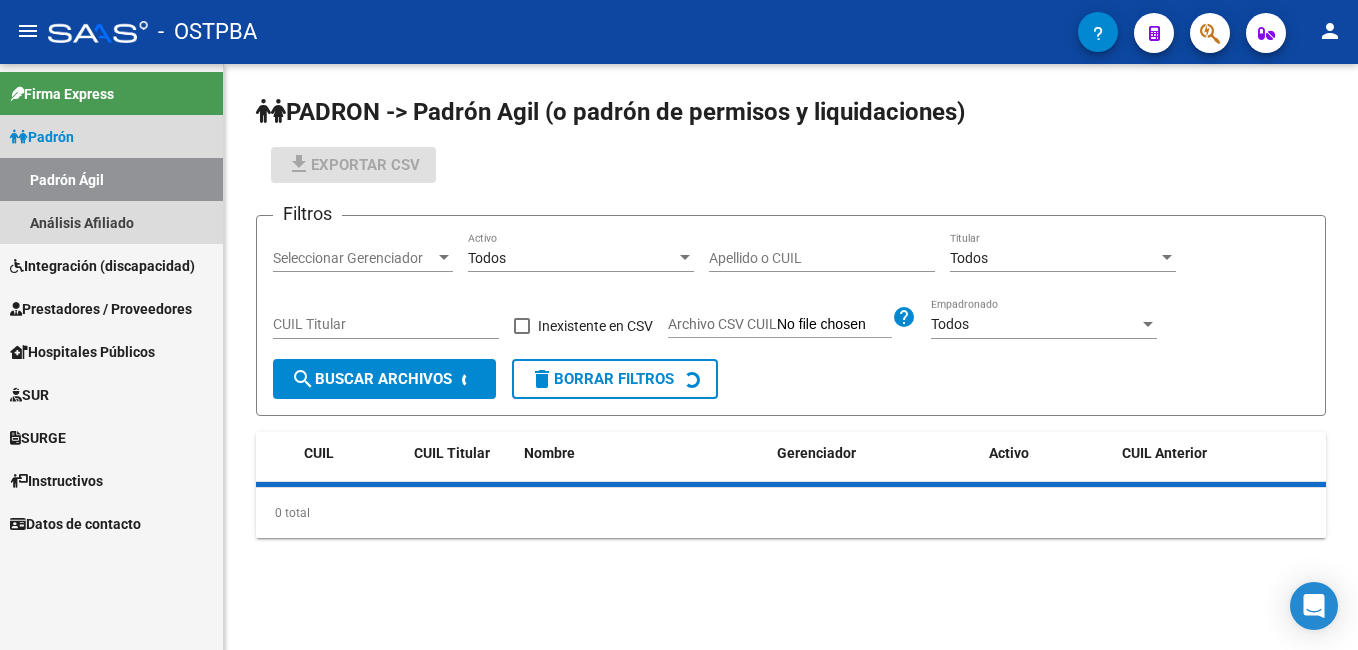 scroll, scrollTop: 0, scrollLeft: 0, axis: both 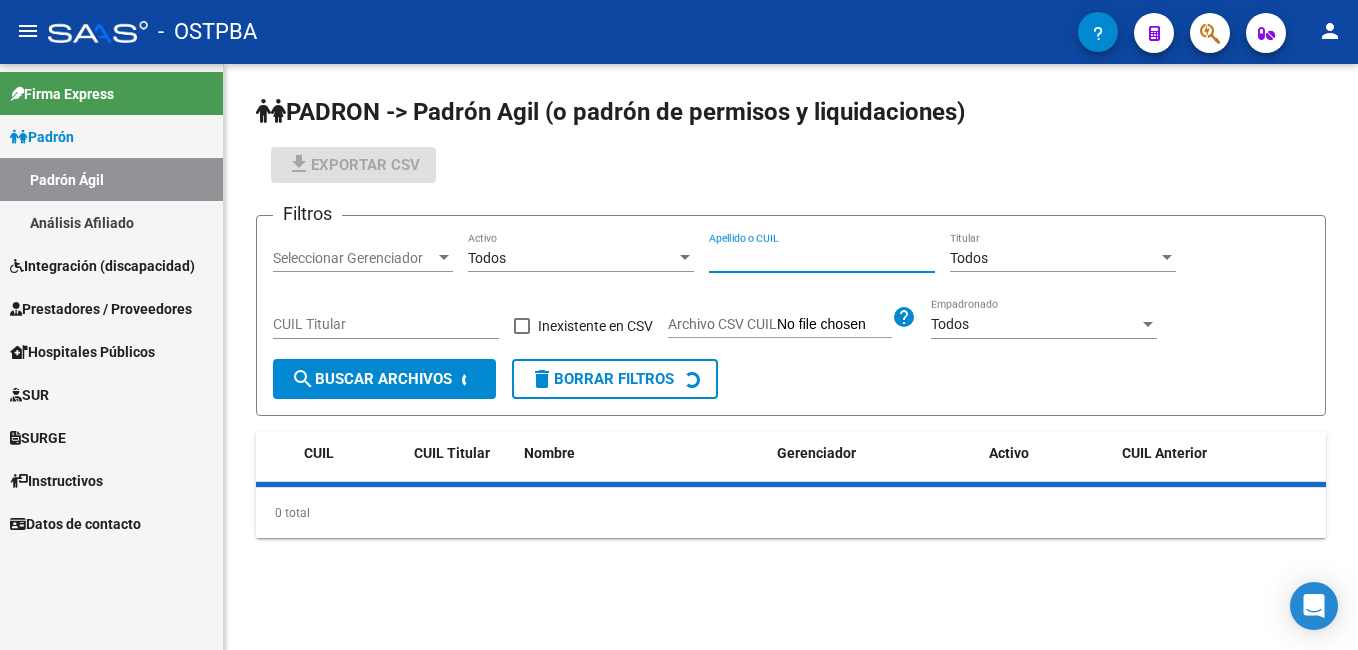 click on "Apellido o CUIL" at bounding box center (822, 258) 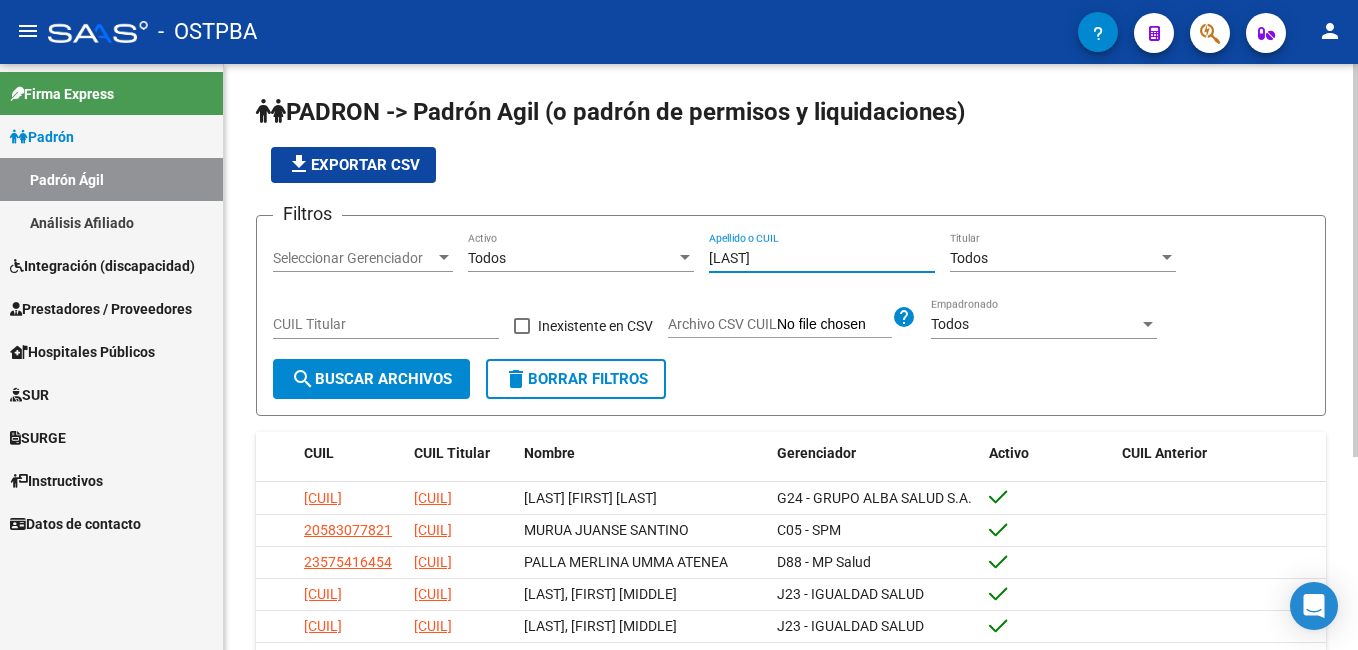 type on "[LAST]" 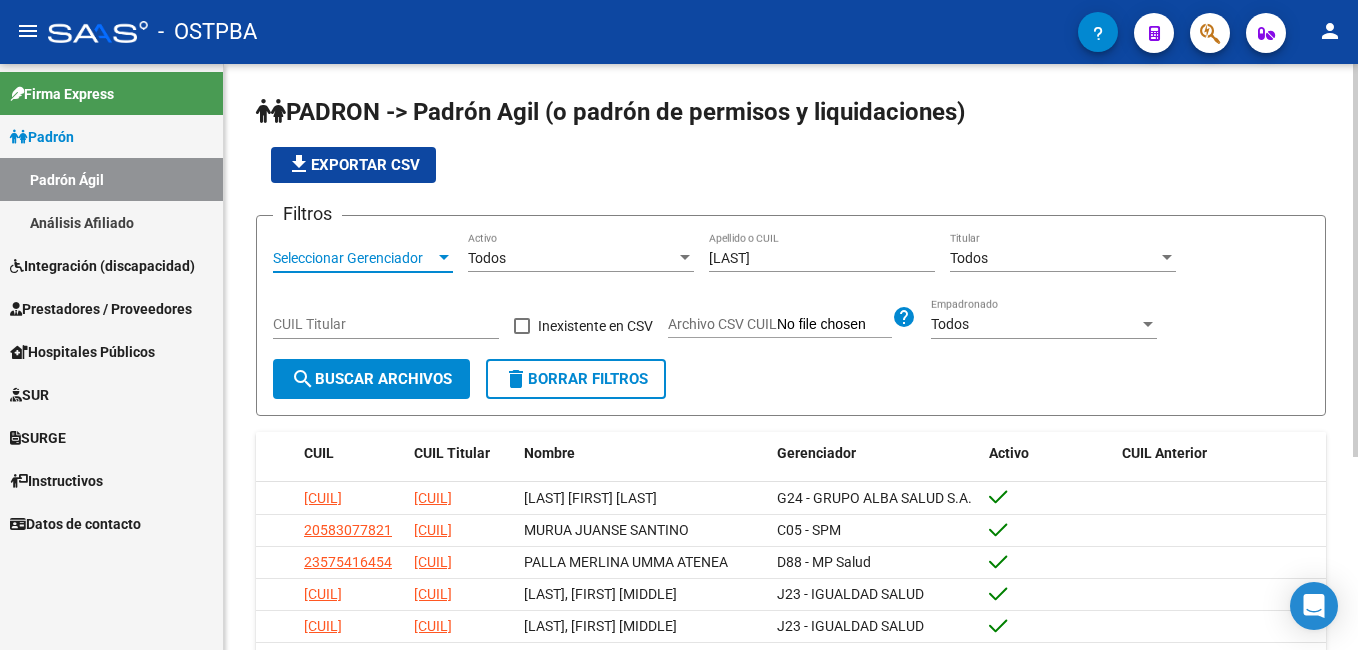 click at bounding box center (444, 258) 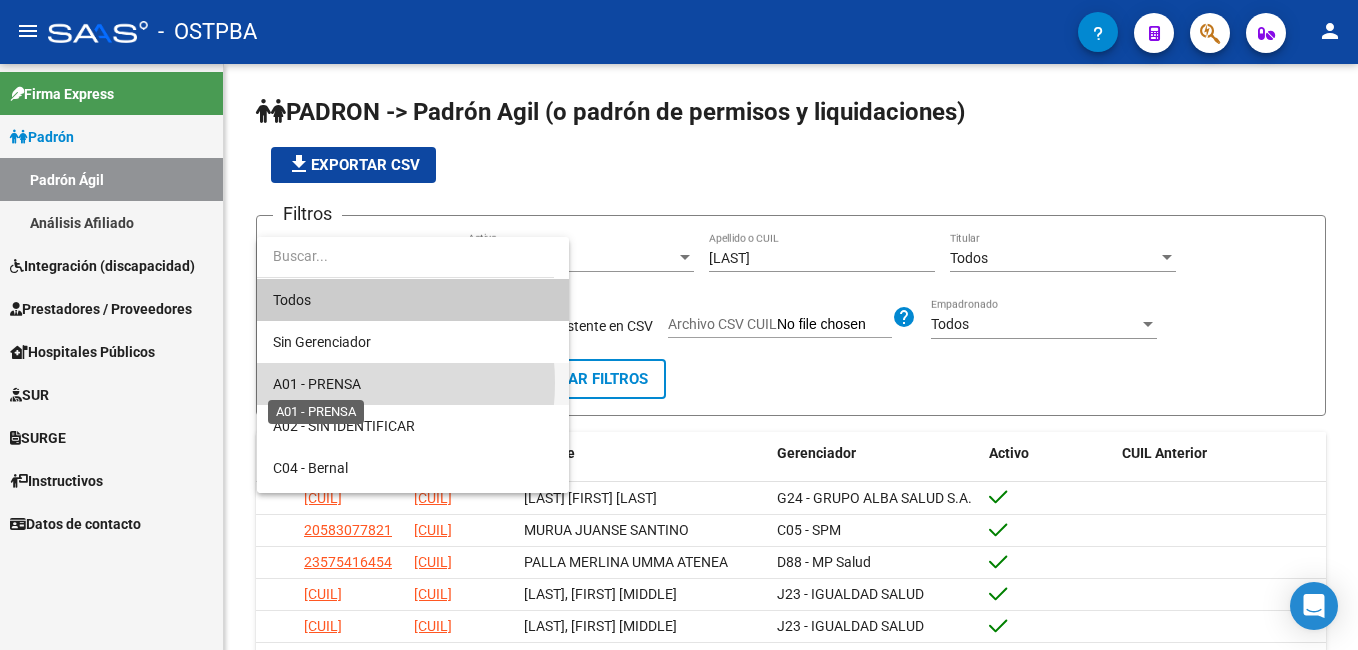 click on "A01 - PRENSA" at bounding box center [317, 384] 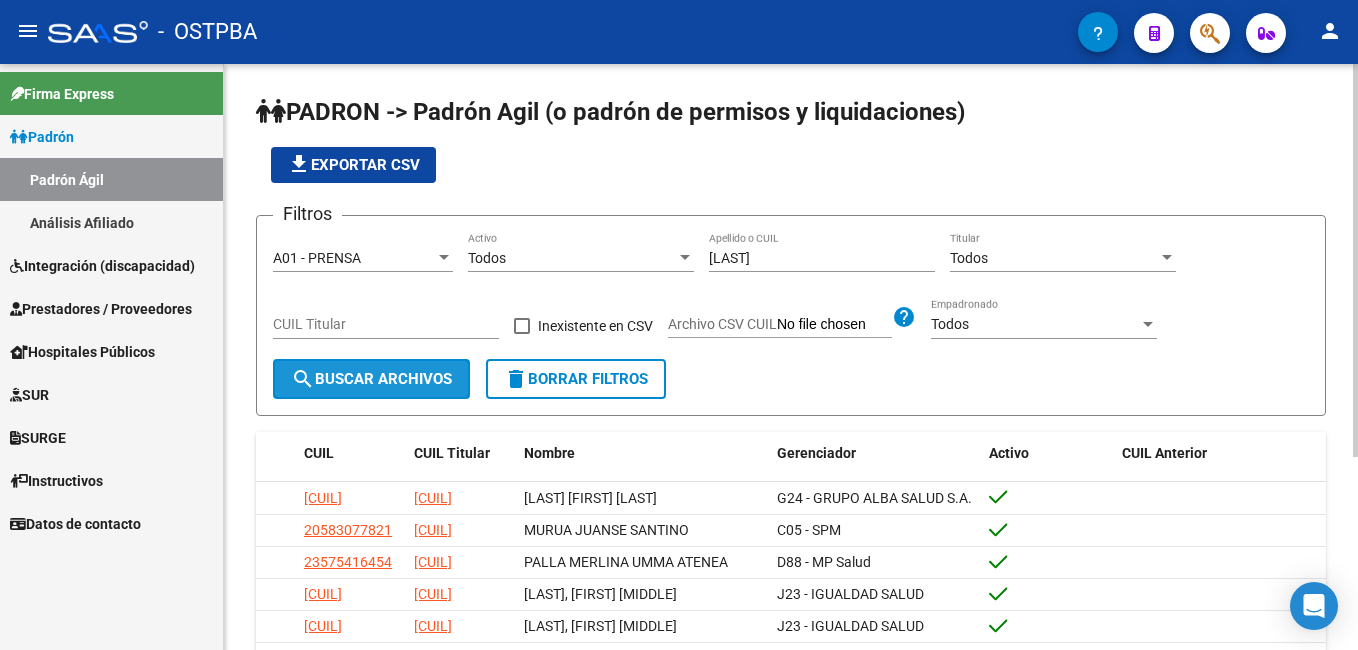 click on "search  Buscar Archivos" 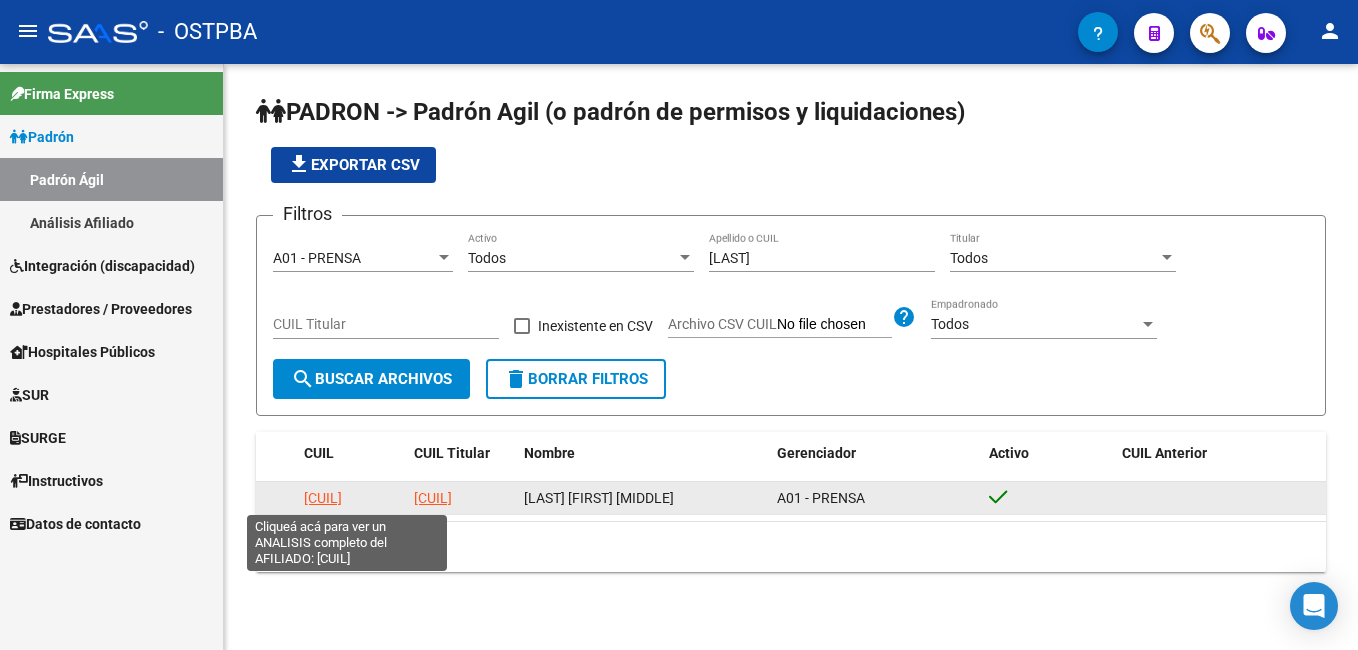 click on "[CUIL]" 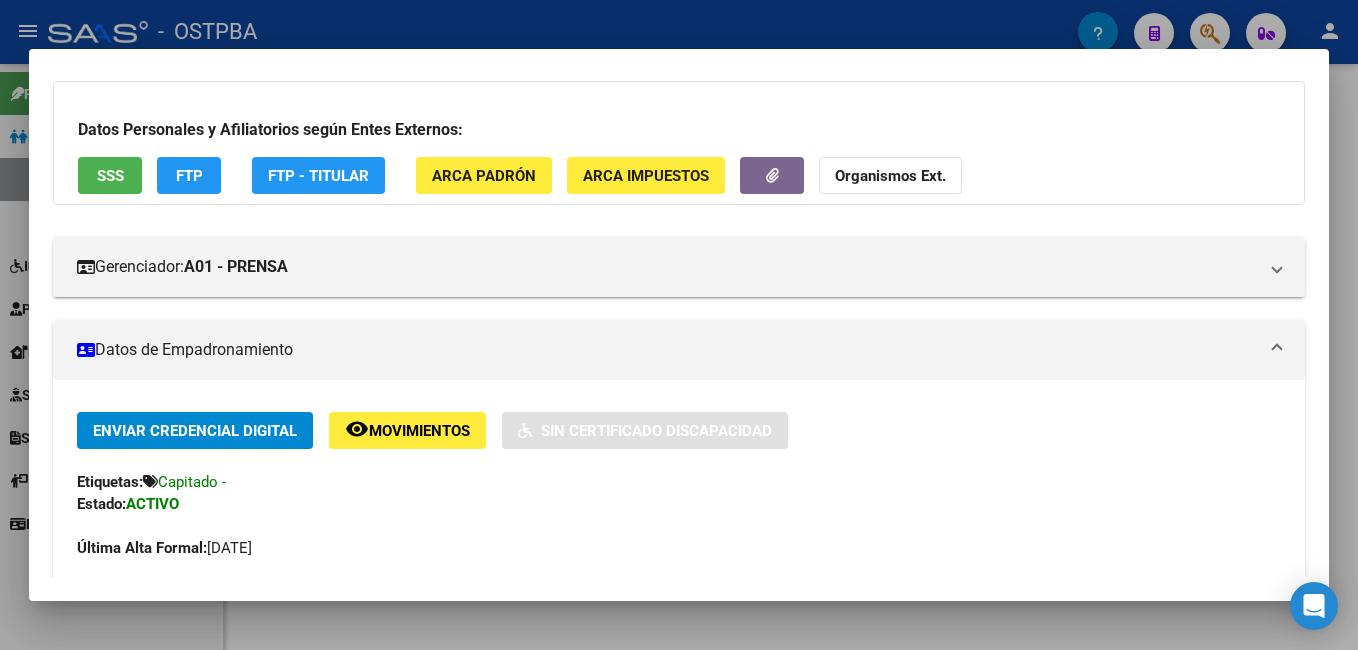 scroll, scrollTop: 100, scrollLeft: 0, axis: vertical 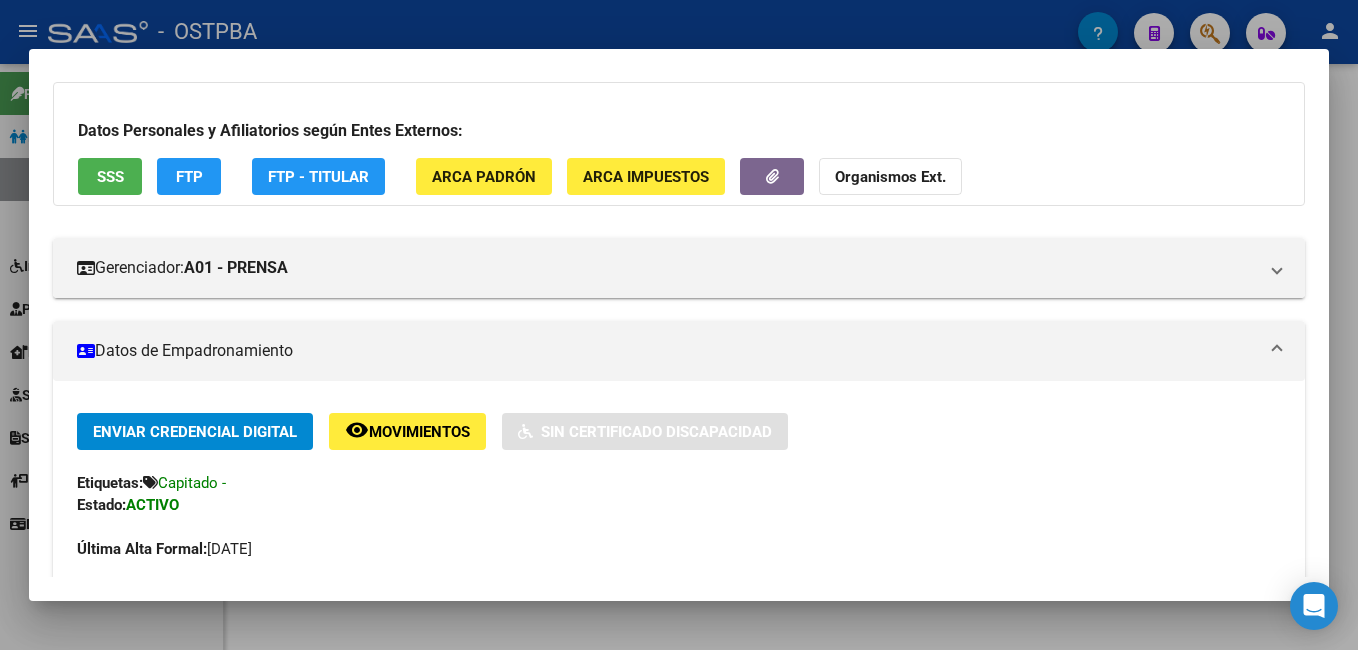 click at bounding box center (679, 325) 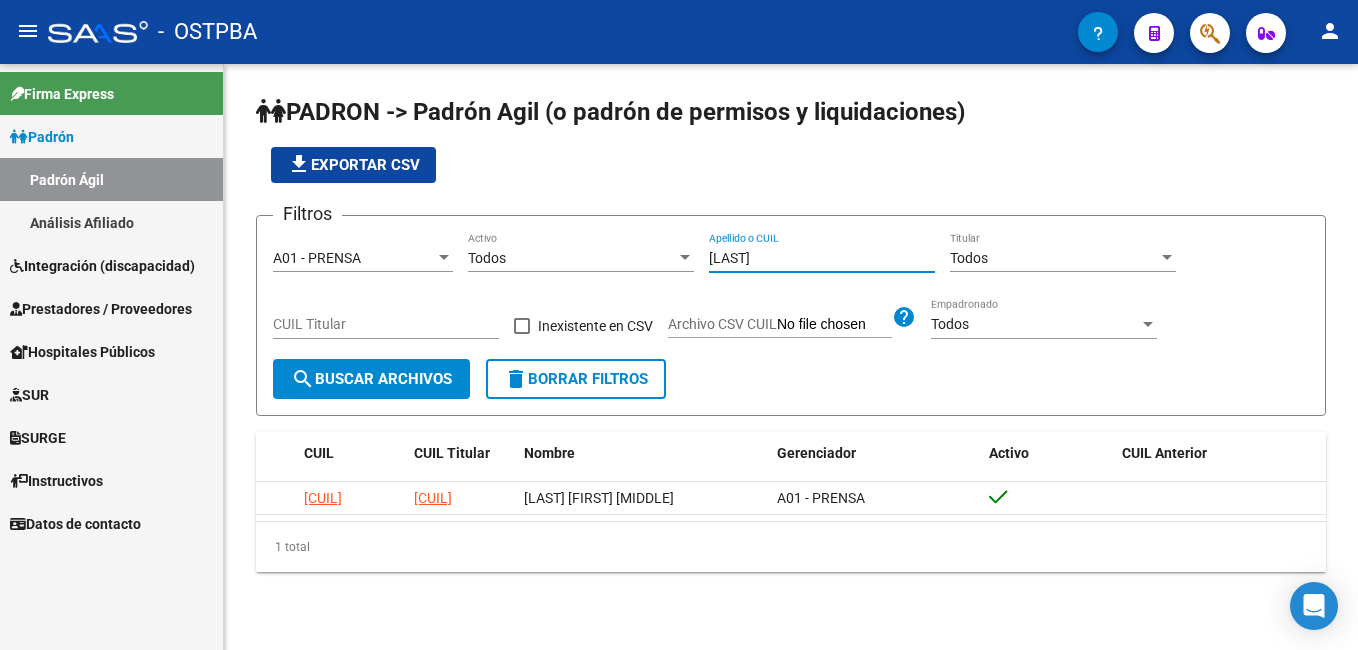 drag, startPoint x: 827, startPoint y: 258, endPoint x: 701, endPoint y: 246, distance: 126.57014 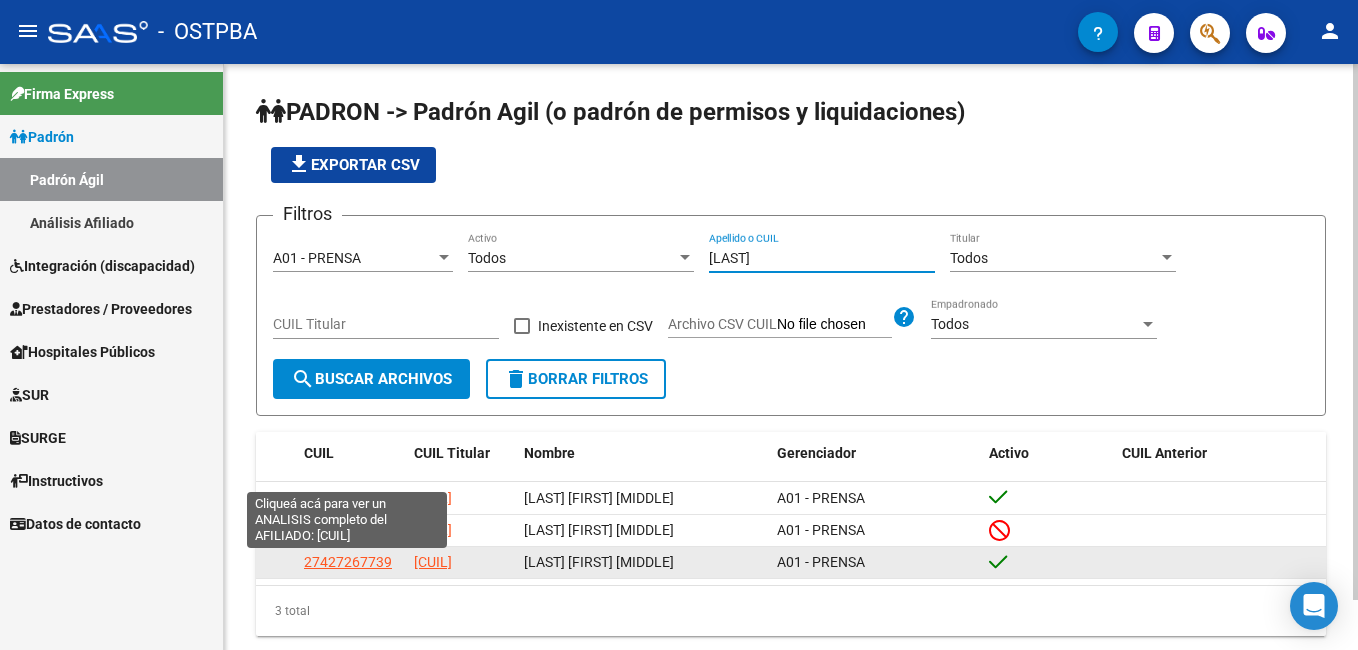 type on "[LAST]" 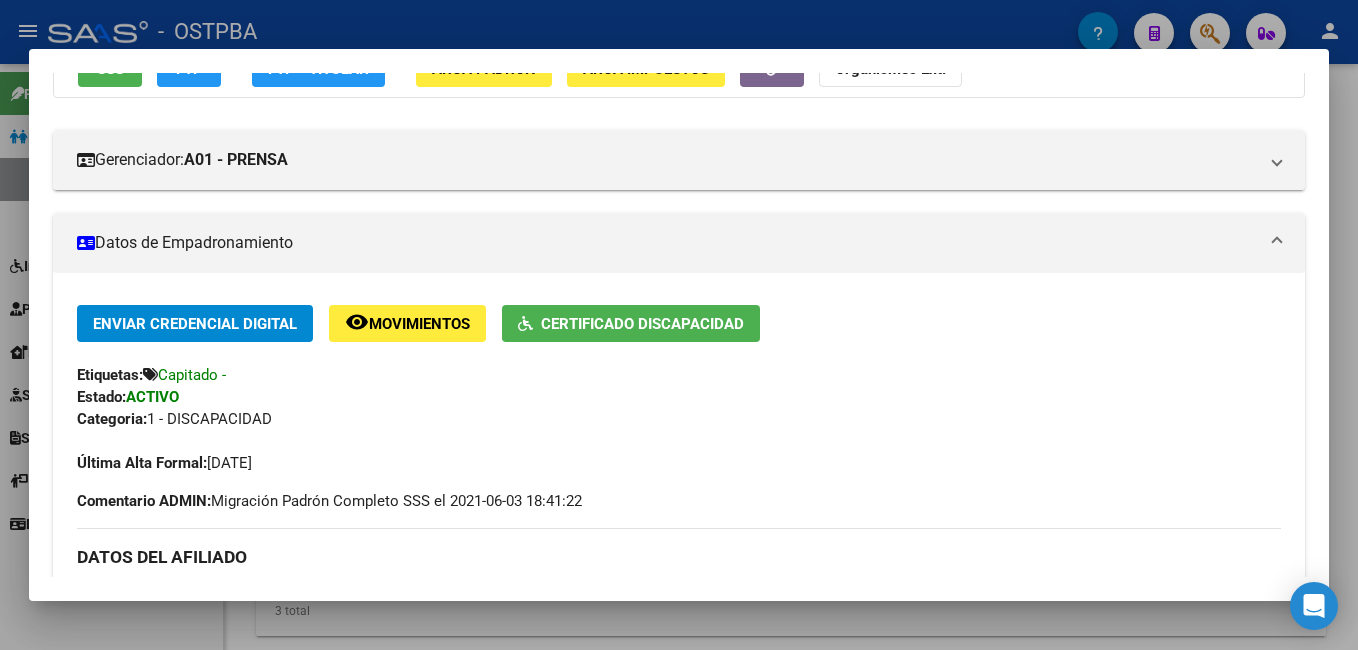 scroll, scrollTop: 200, scrollLeft: 0, axis: vertical 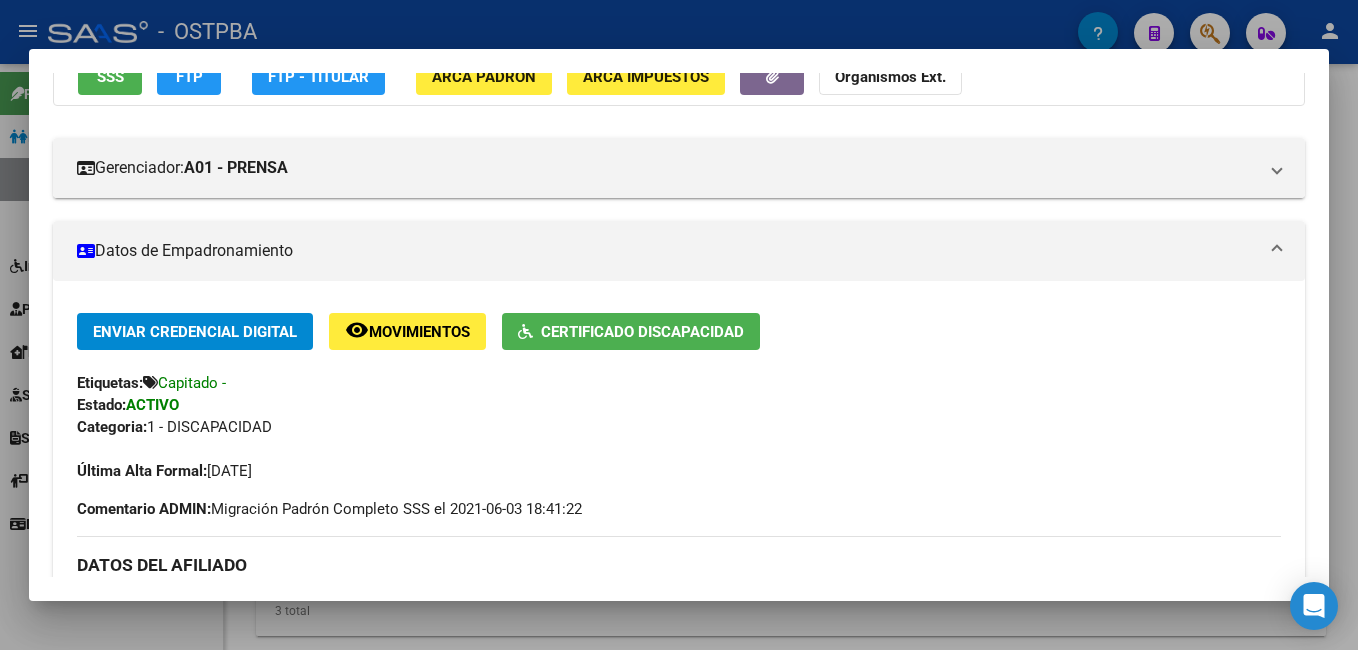 click on "Certificado Discapacidad" 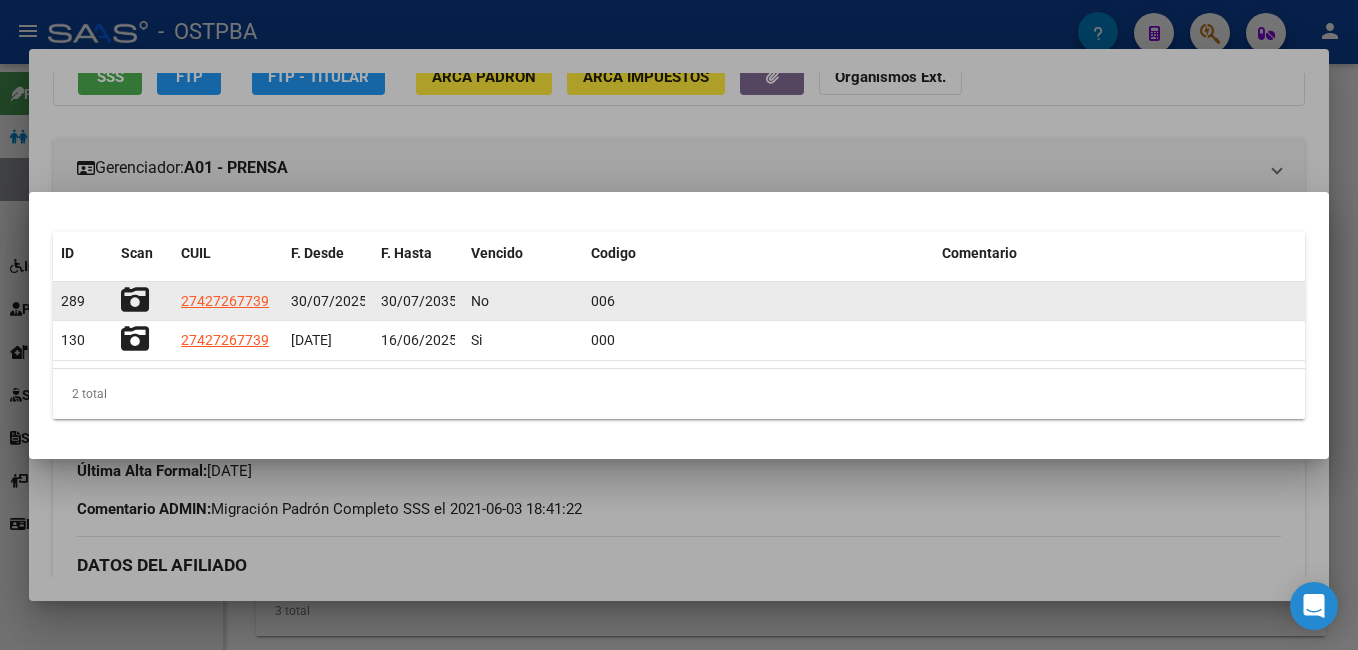 click 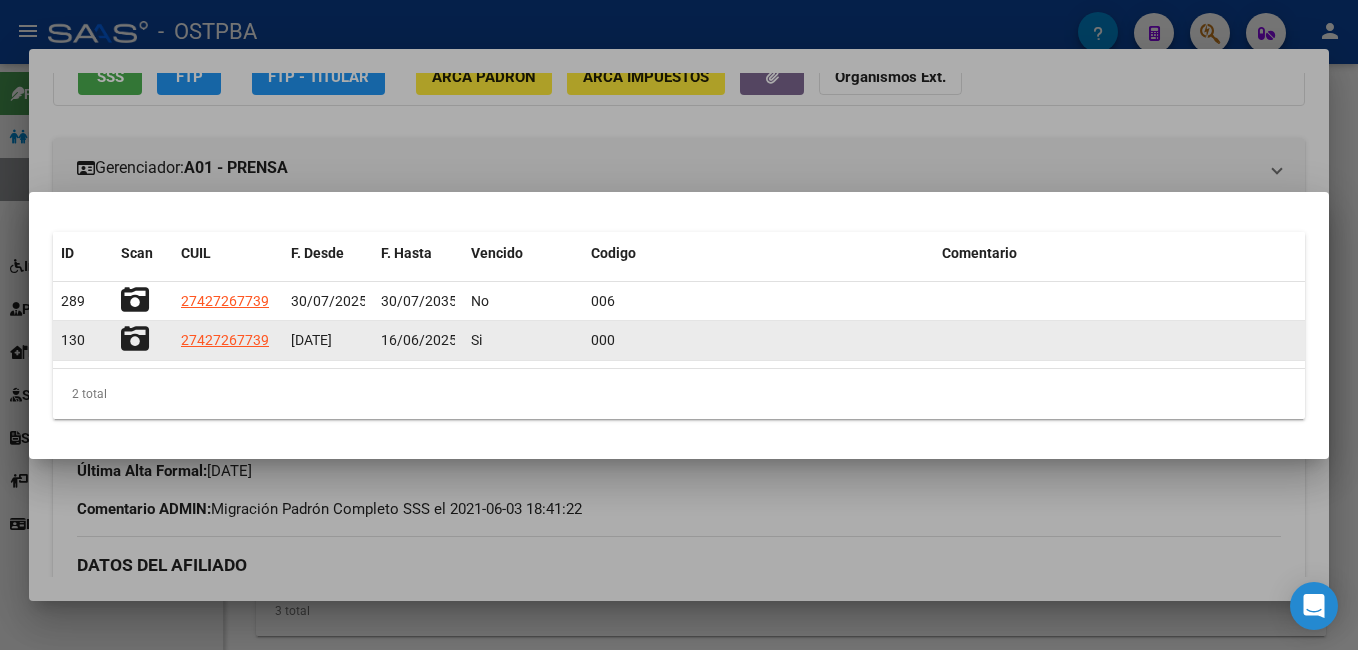 click 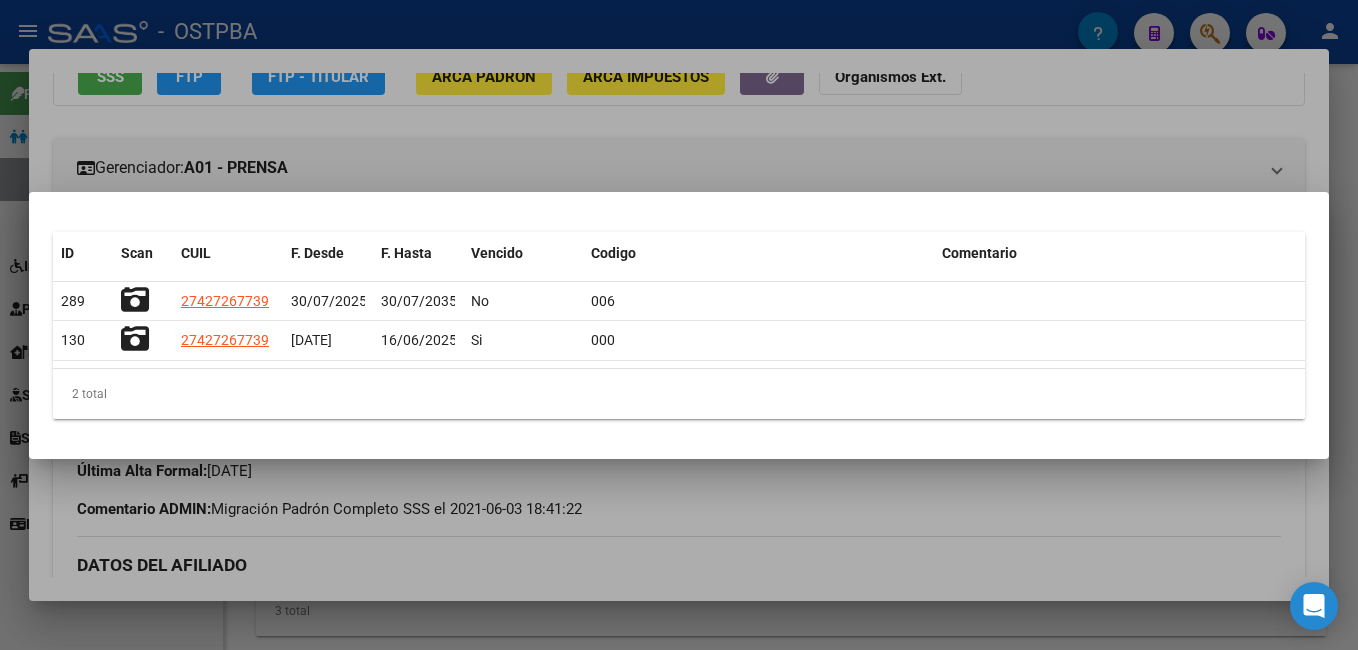 click at bounding box center (679, 325) 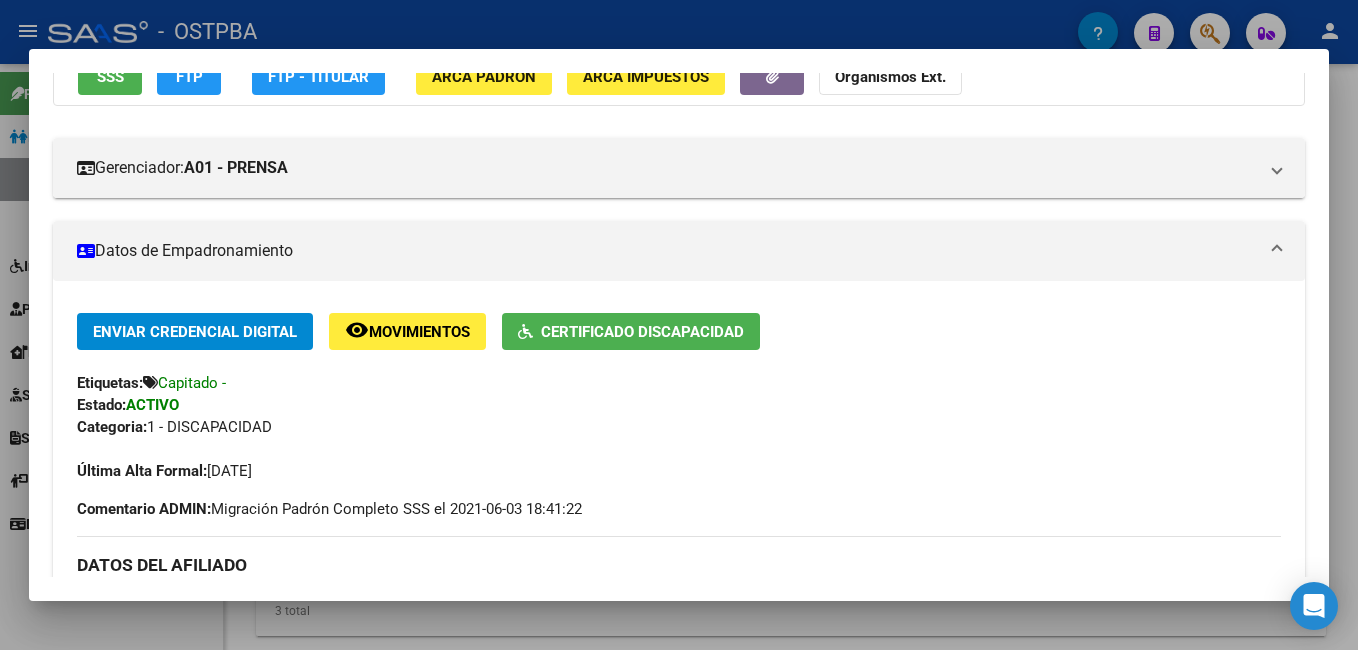 click at bounding box center [679, 325] 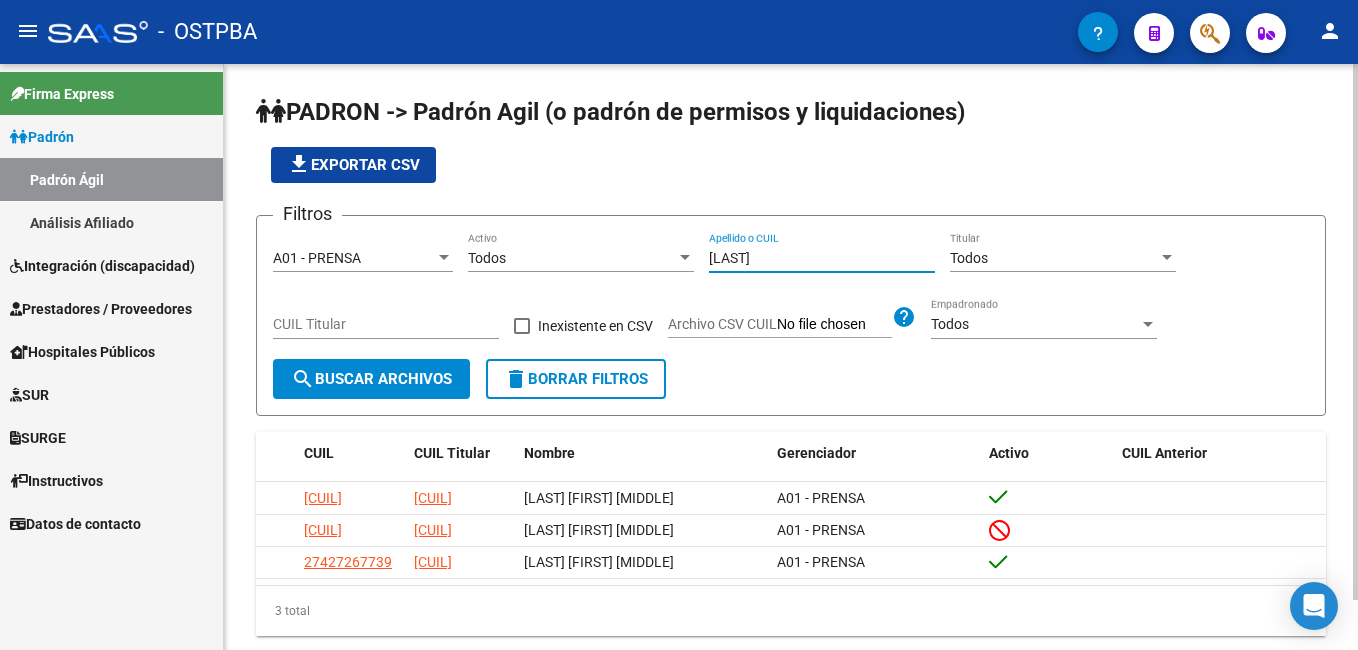 drag, startPoint x: 765, startPoint y: 262, endPoint x: 669, endPoint y: 262, distance: 96 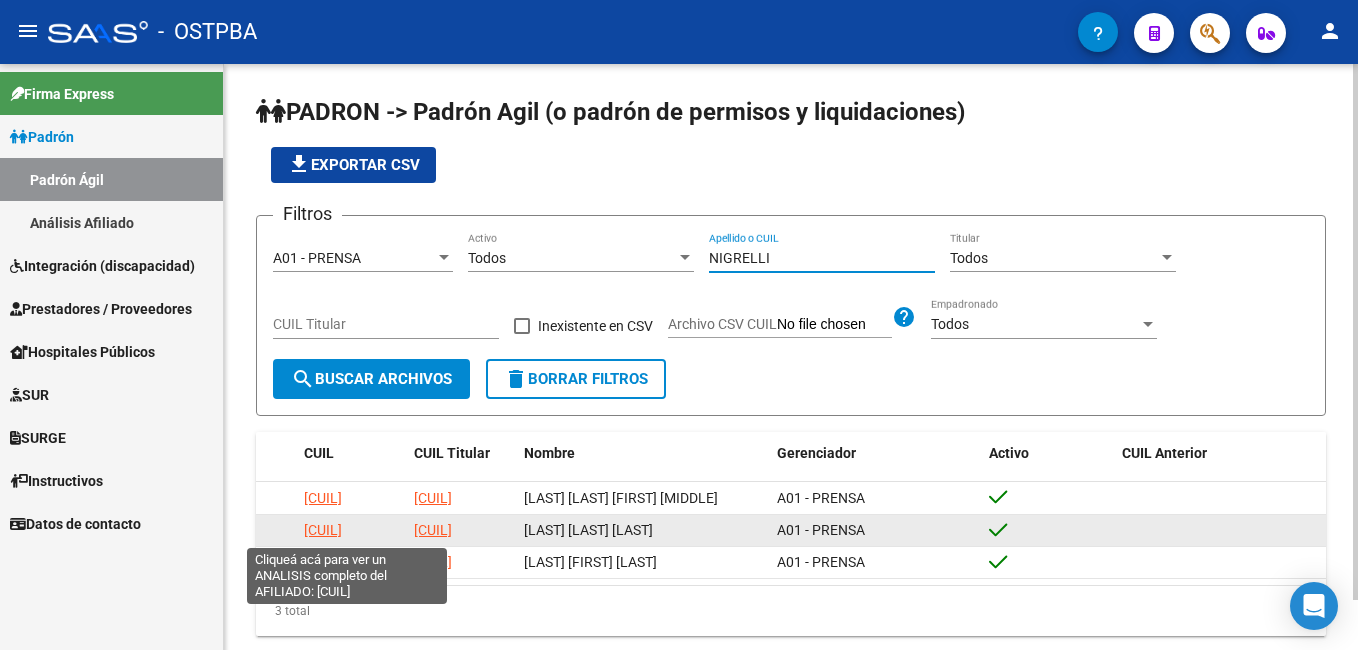 type on "NIGRELLI" 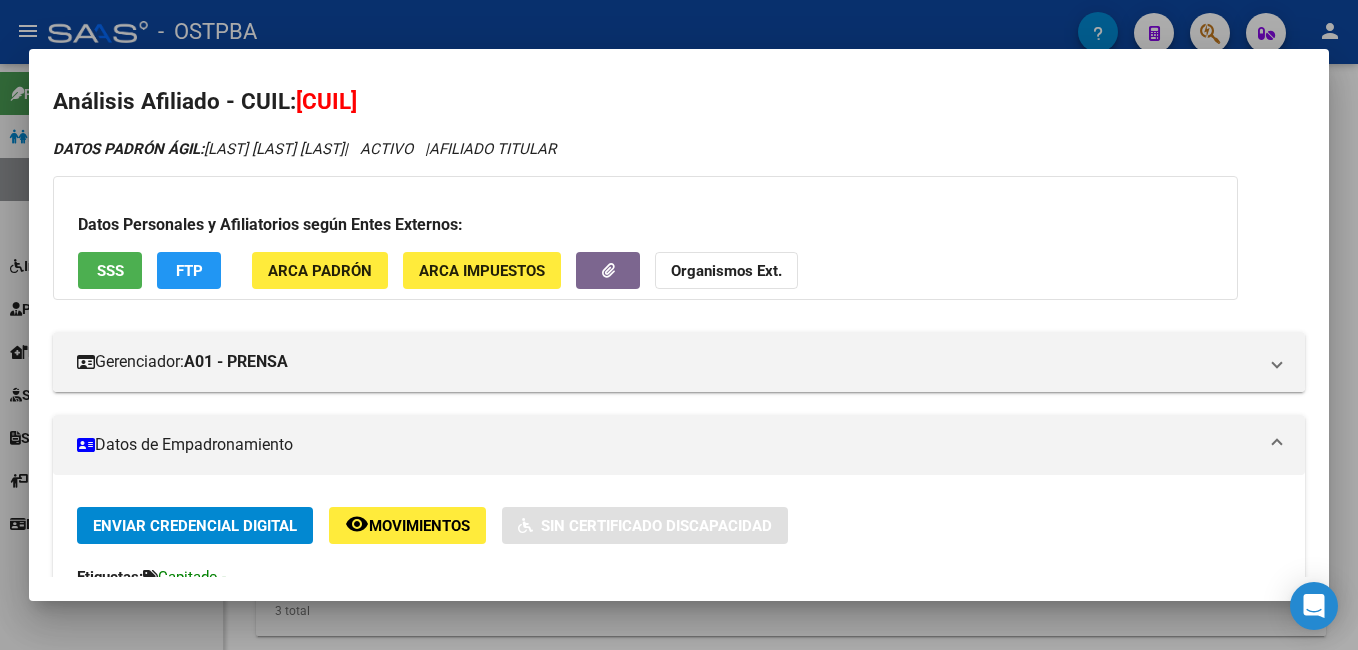 scroll, scrollTop: 0, scrollLeft: 0, axis: both 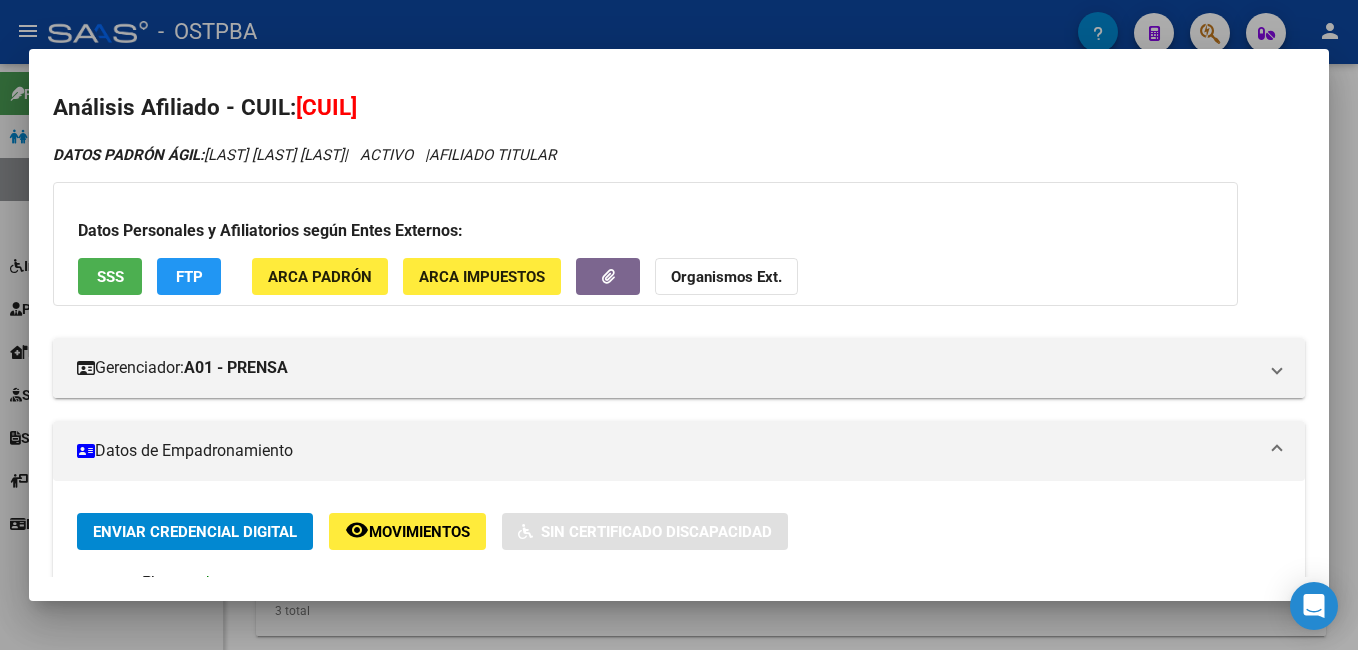 click at bounding box center [679, 325] 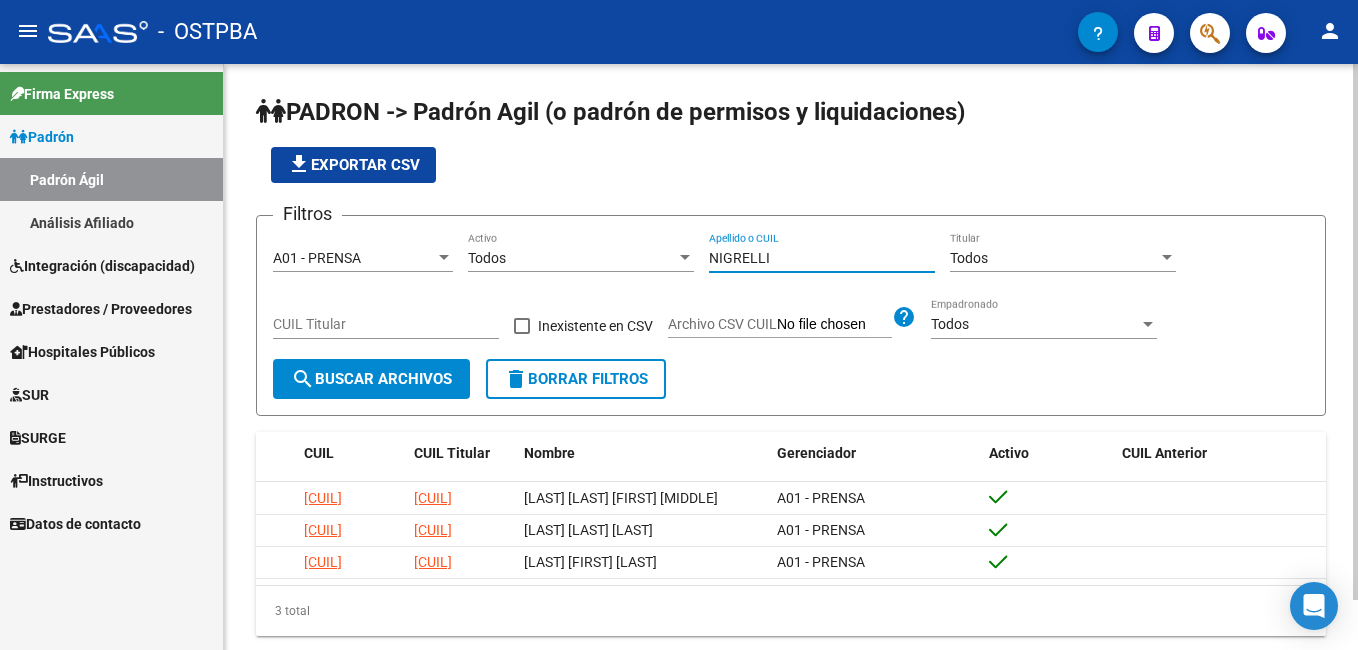 drag, startPoint x: 790, startPoint y: 256, endPoint x: 689, endPoint y: 255, distance: 101.00495 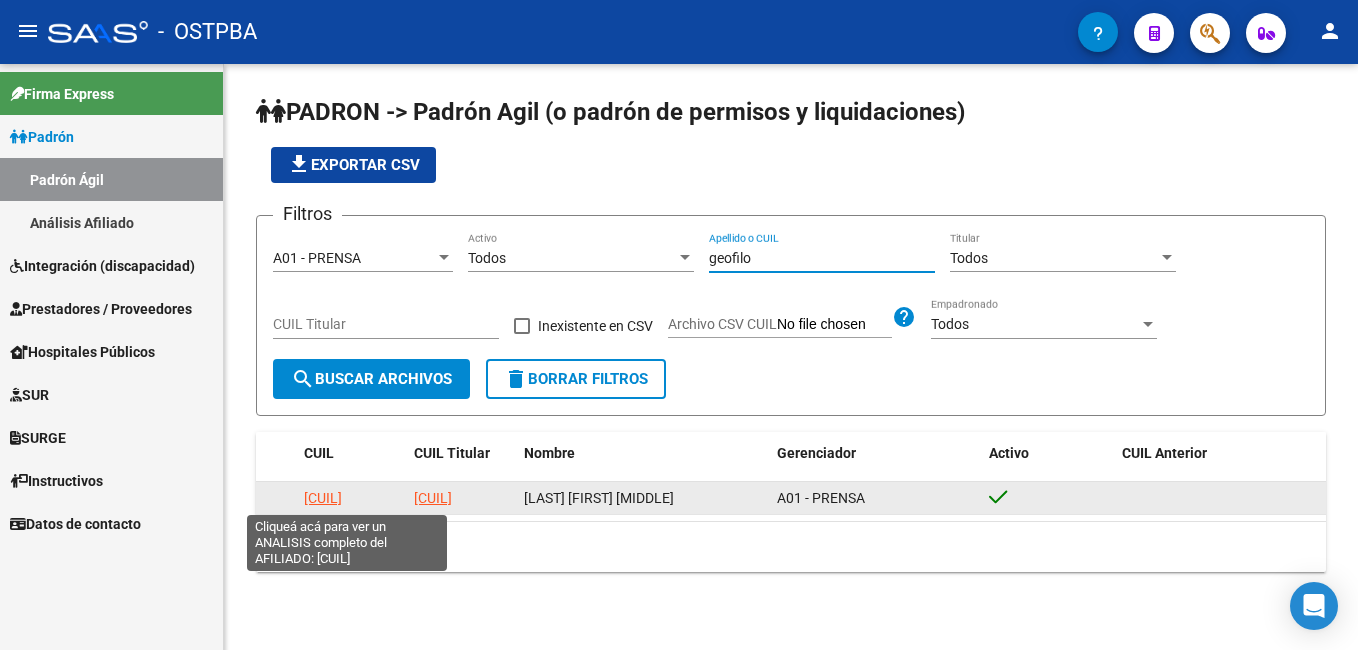 type on "geofilo" 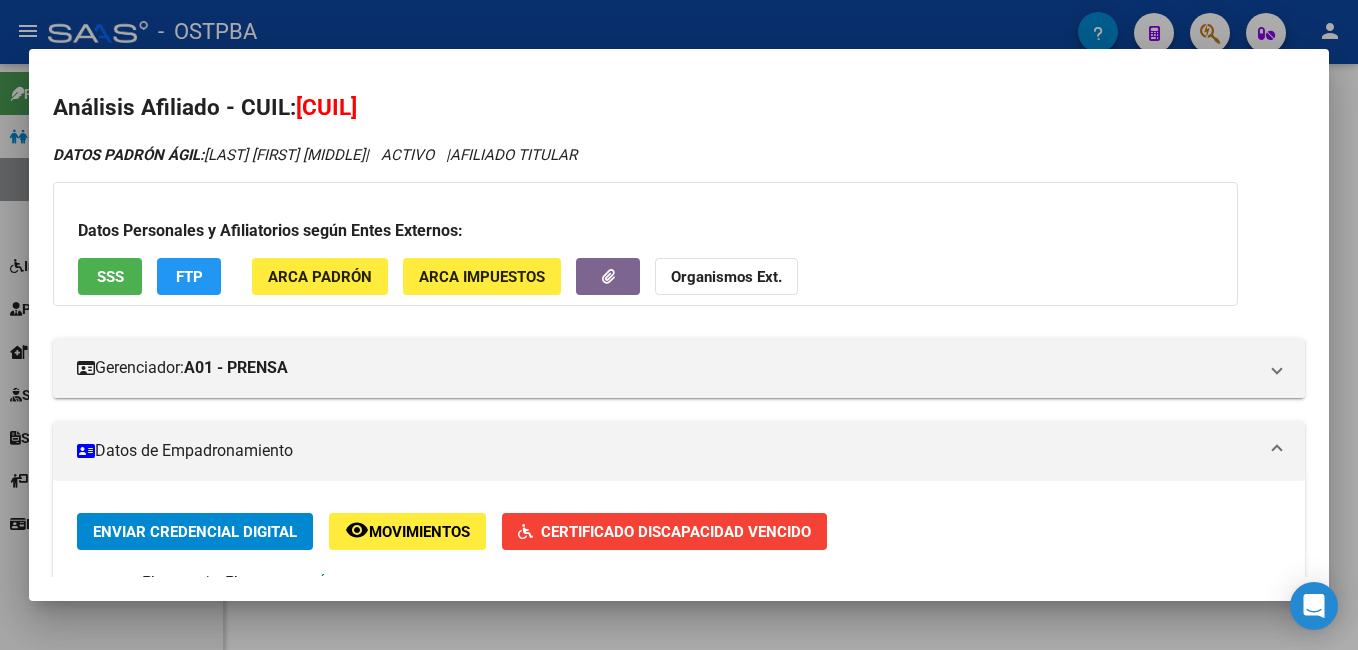 scroll, scrollTop: 100, scrollLeft: 0, axis: vertical 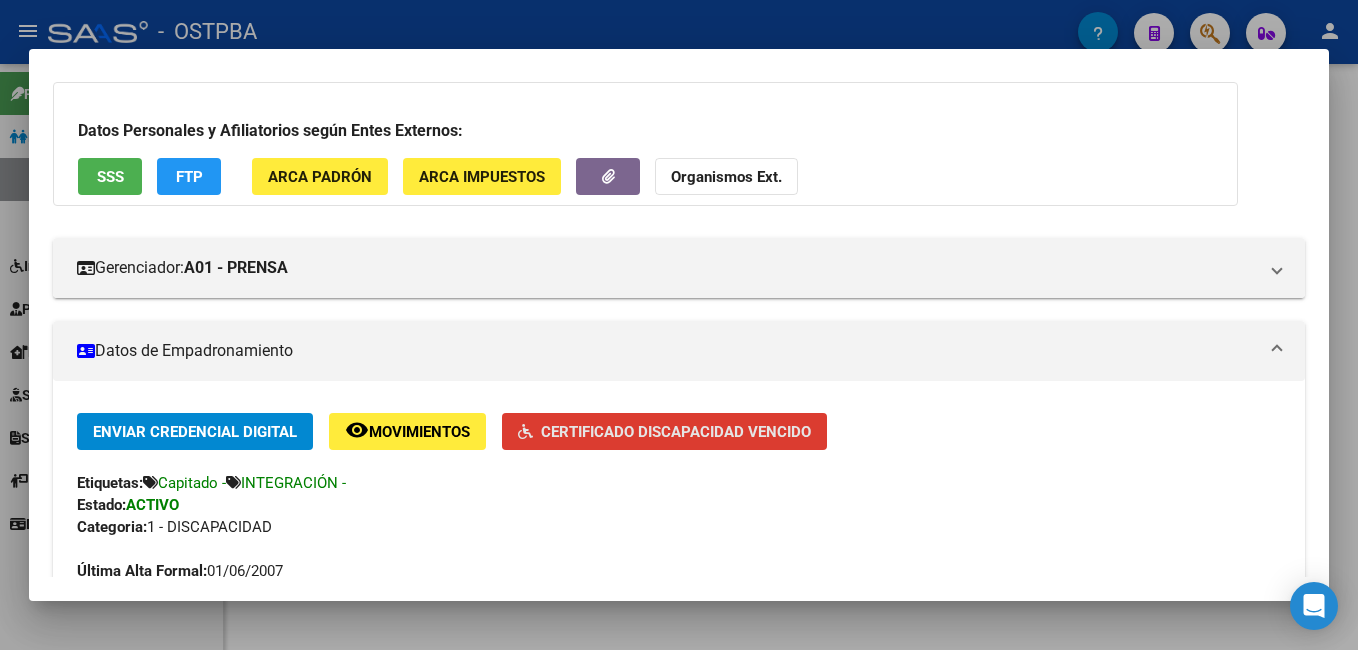 click on "Certificado Discapacidad Vencido" 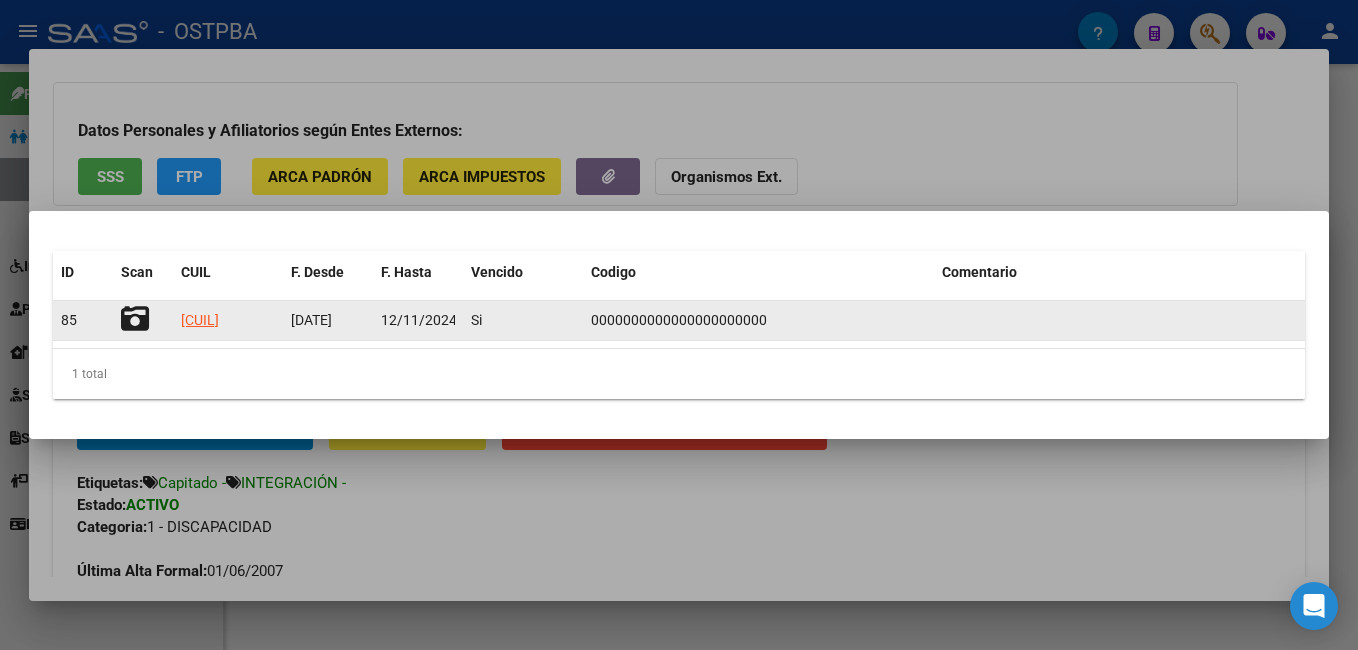 click 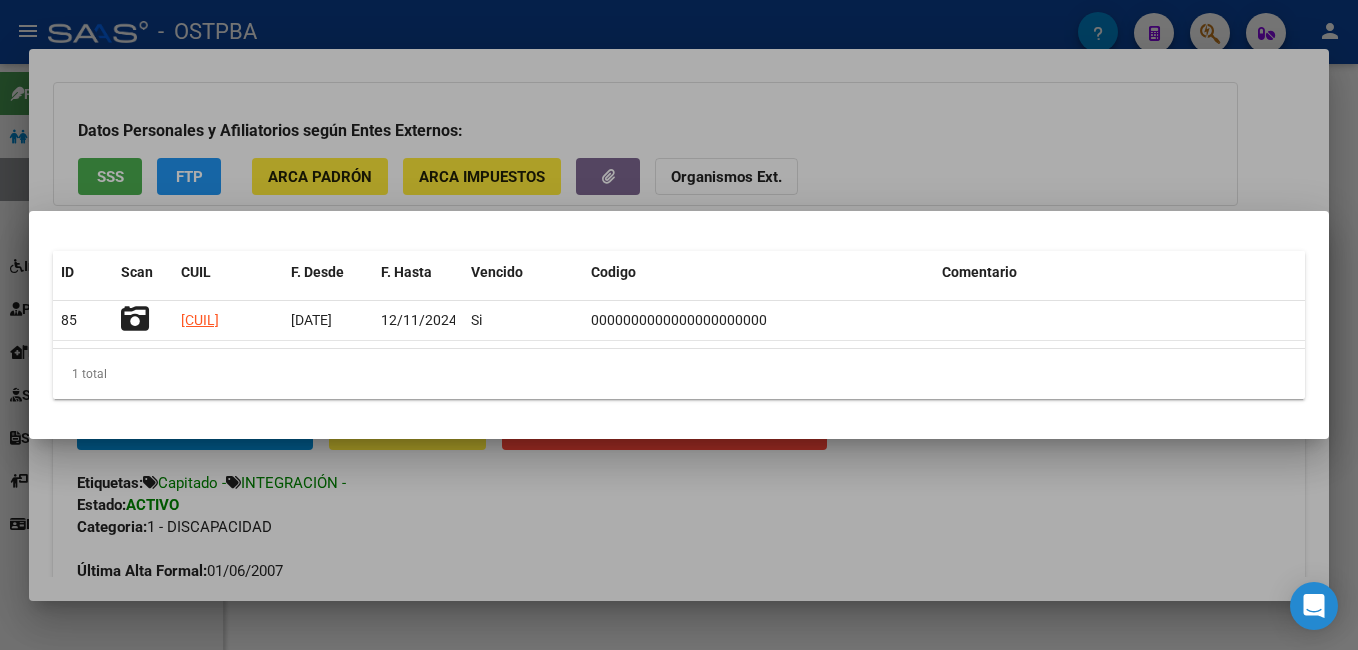 click at bounding box center [679, 325] 